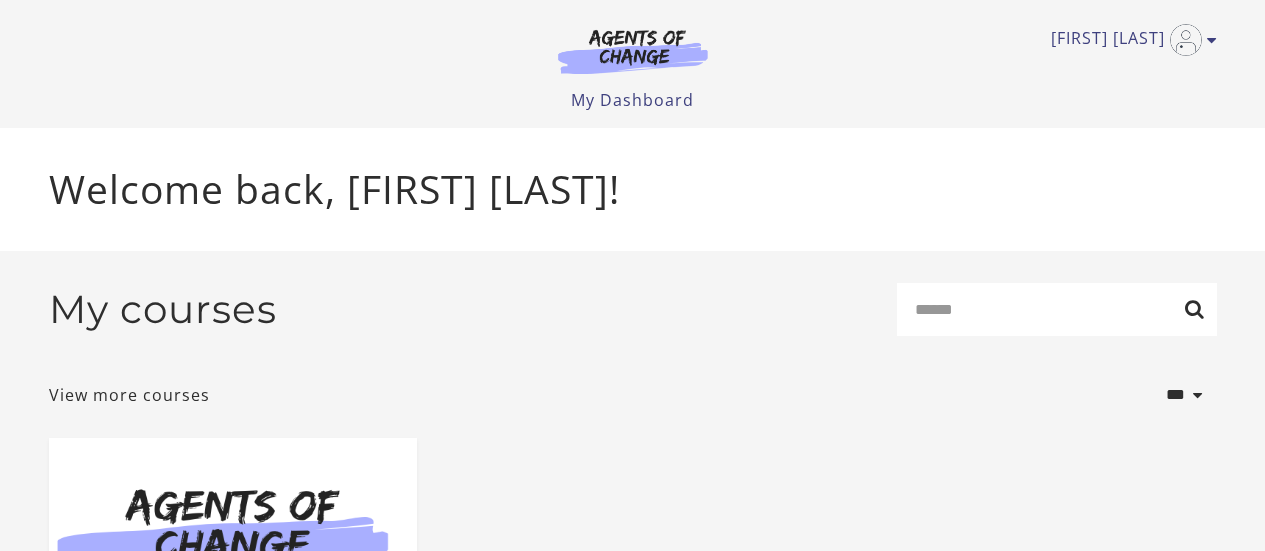scroll, scrollTop: 0, scrollLeft: 0, axis: both 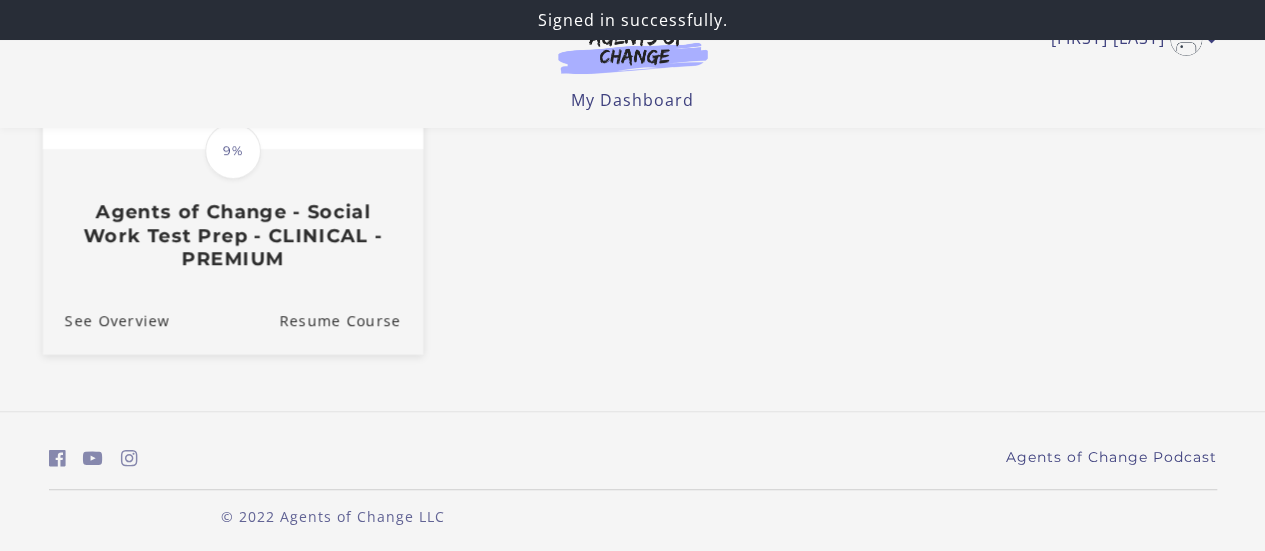 click on "Agents of Change - Social Work Test Prep - CLINICAL - PREMIUM" at bounding box center [232, 235] 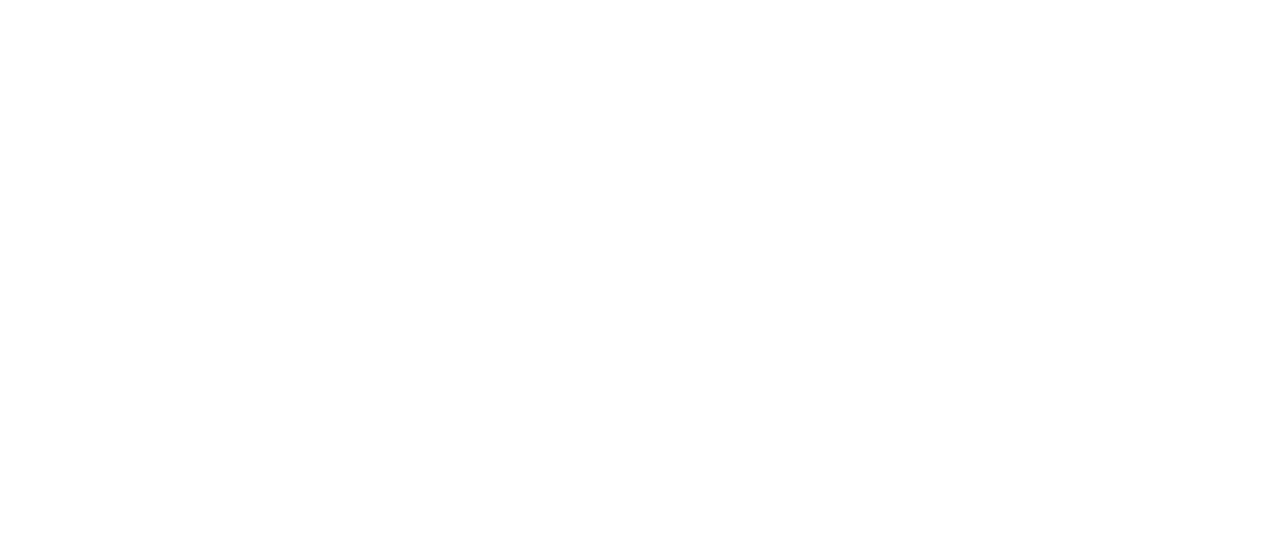scroll, scrollTop: 0, scrollLeft: 0, axis: both 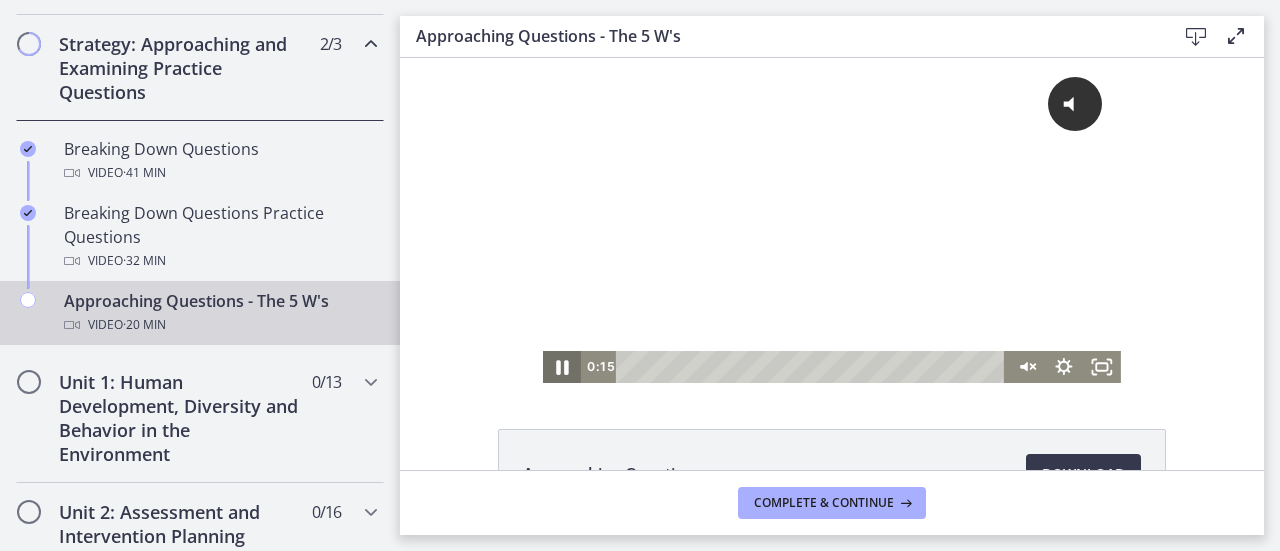 click 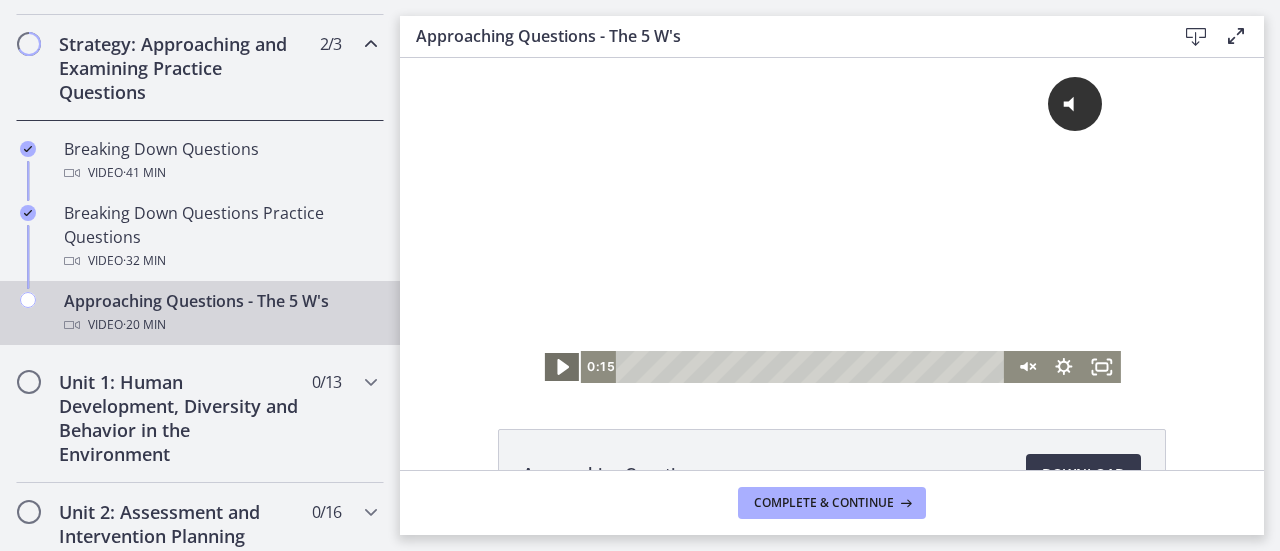 click 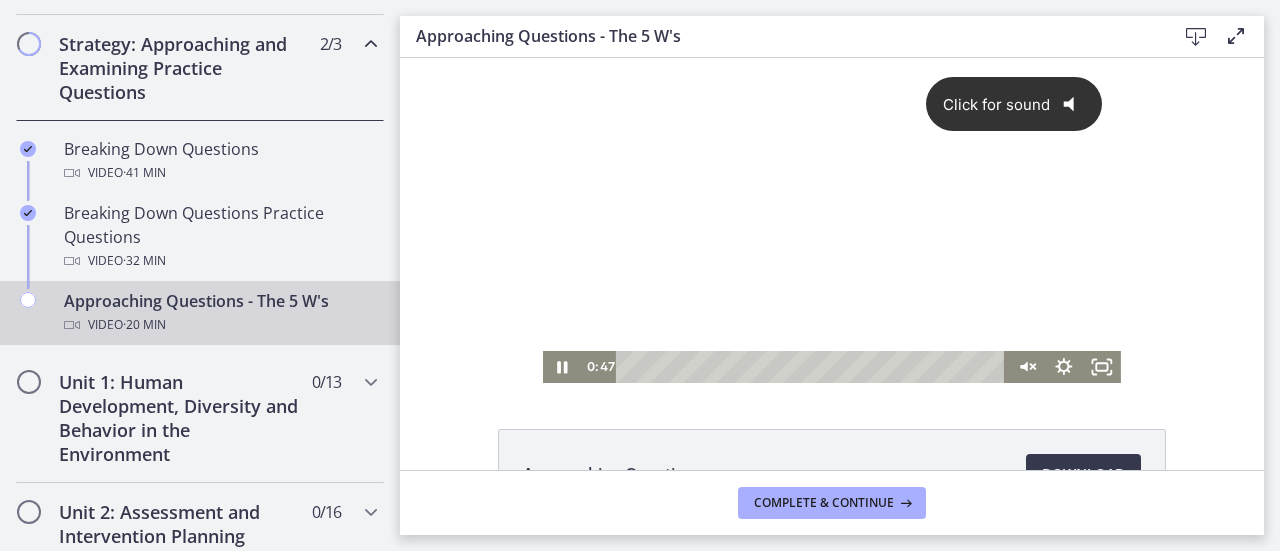 click 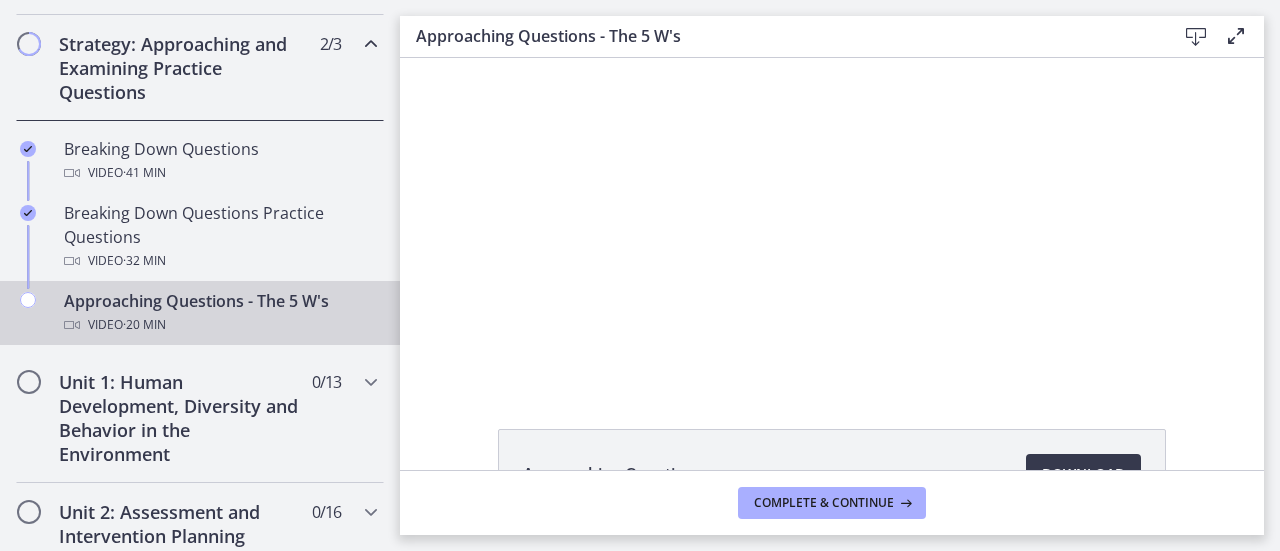 click on "Complete & continue" at bounding box center [832, 502] 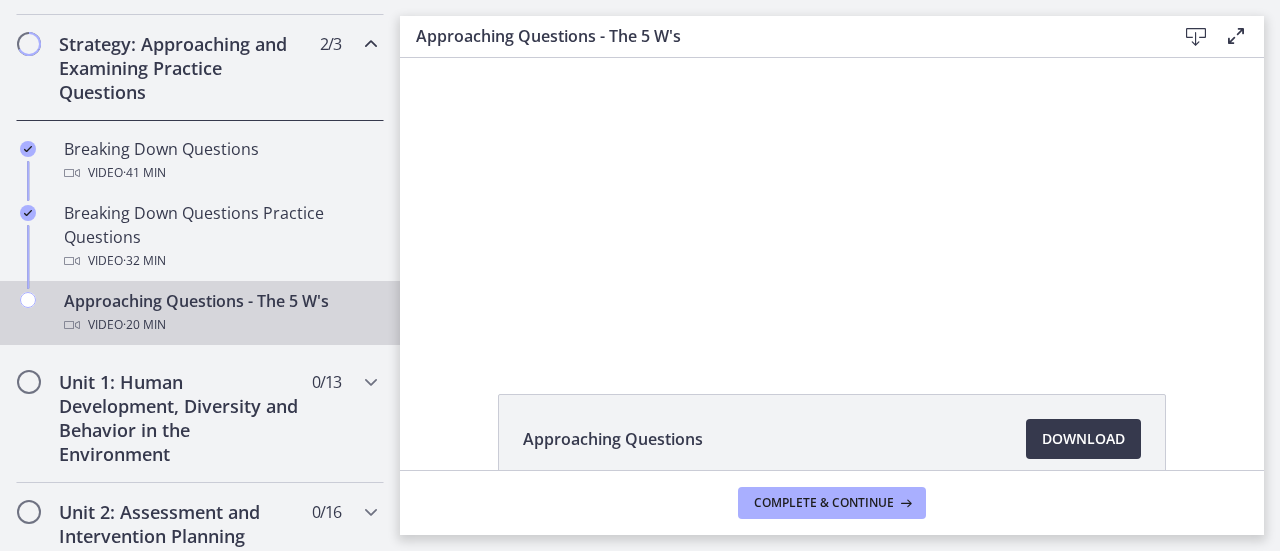 scroll, scrollTop: 0, scrollLeft: 0, axis: both 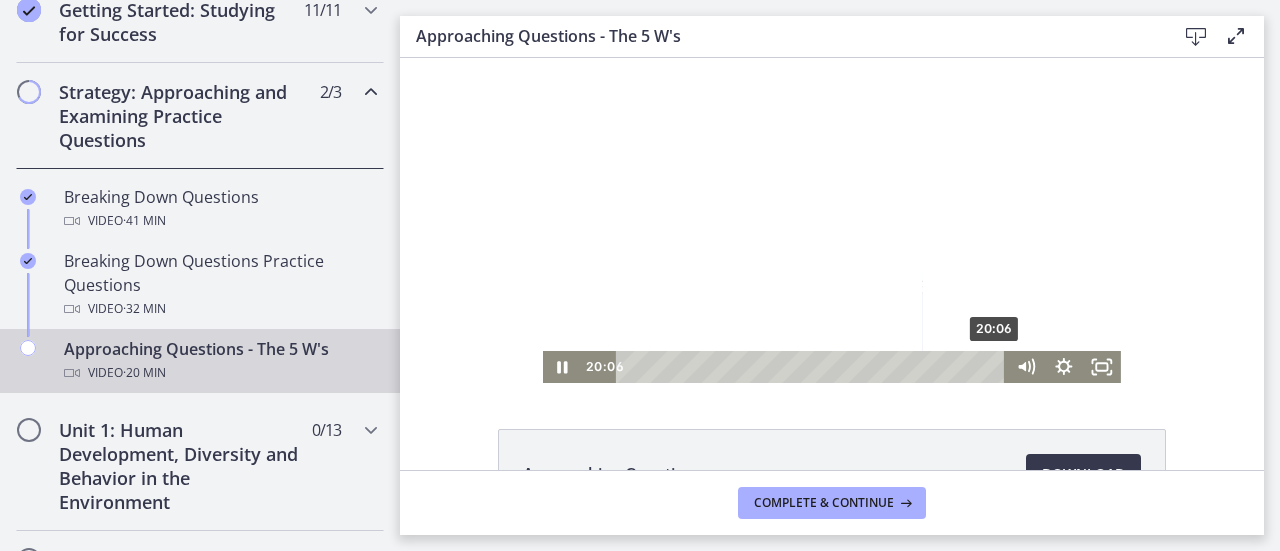 click on "20:06" at bounding box center (814, 367) 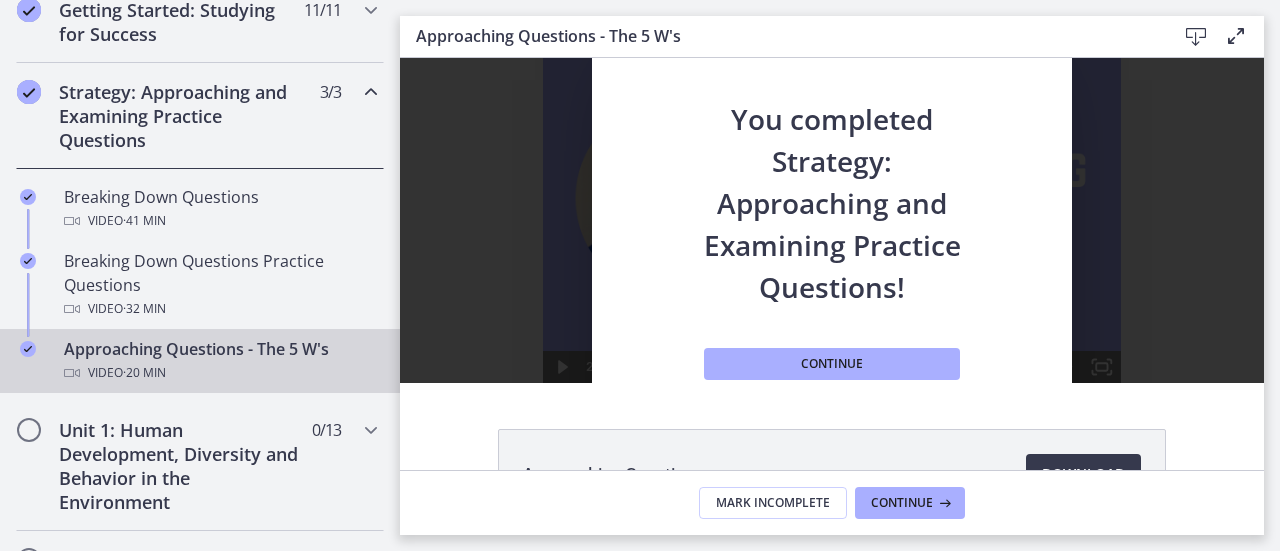 scroll, scrollTop: 0, scrollLeft: 0, axis: both 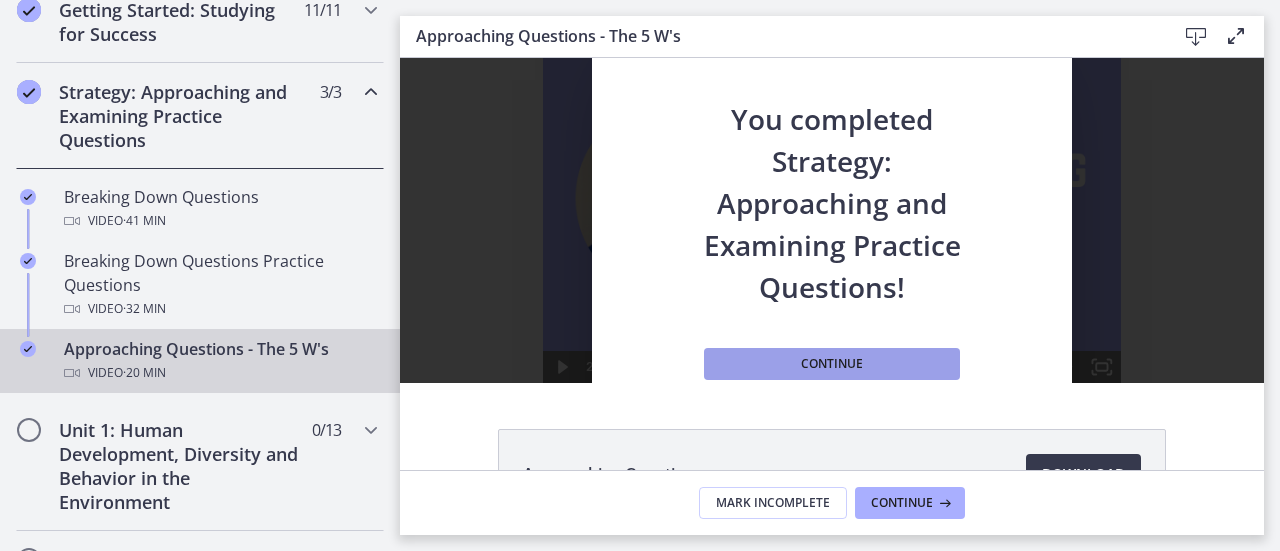 click on "Continue" at bounding box center [832, 364] 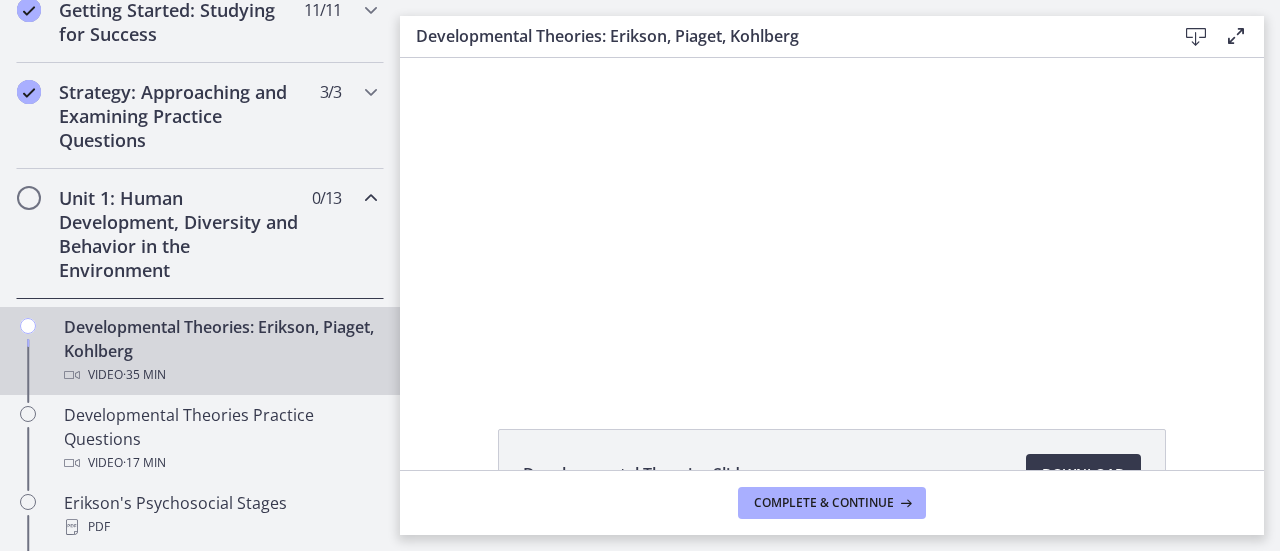 scroll, scrollTop: 0, scrollLeft: 0, axis: both 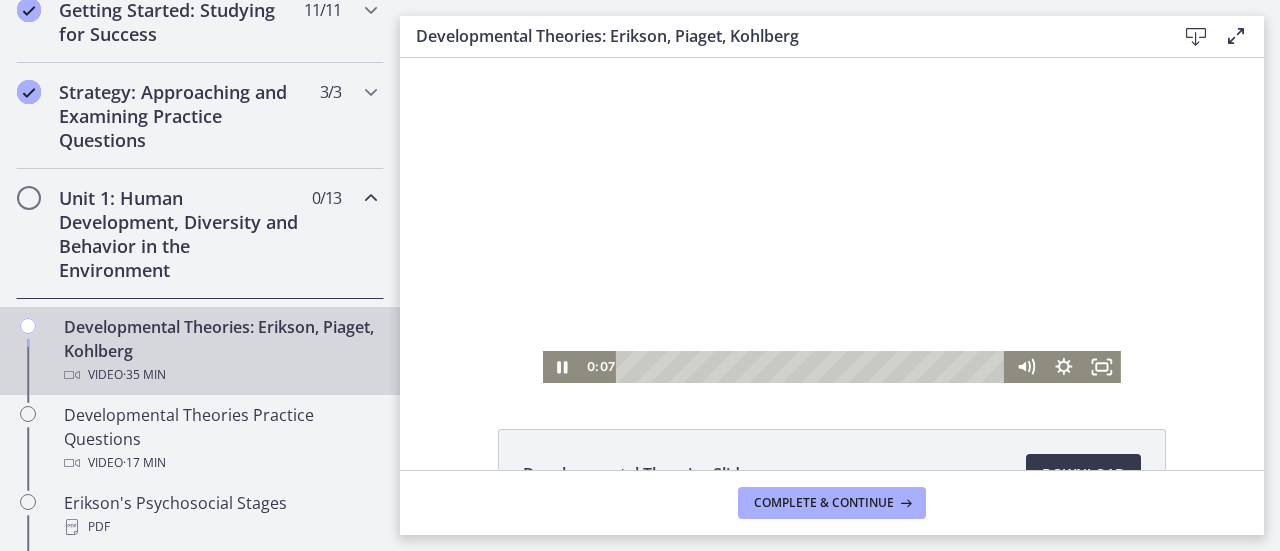 click at bounding box center [832, 220] 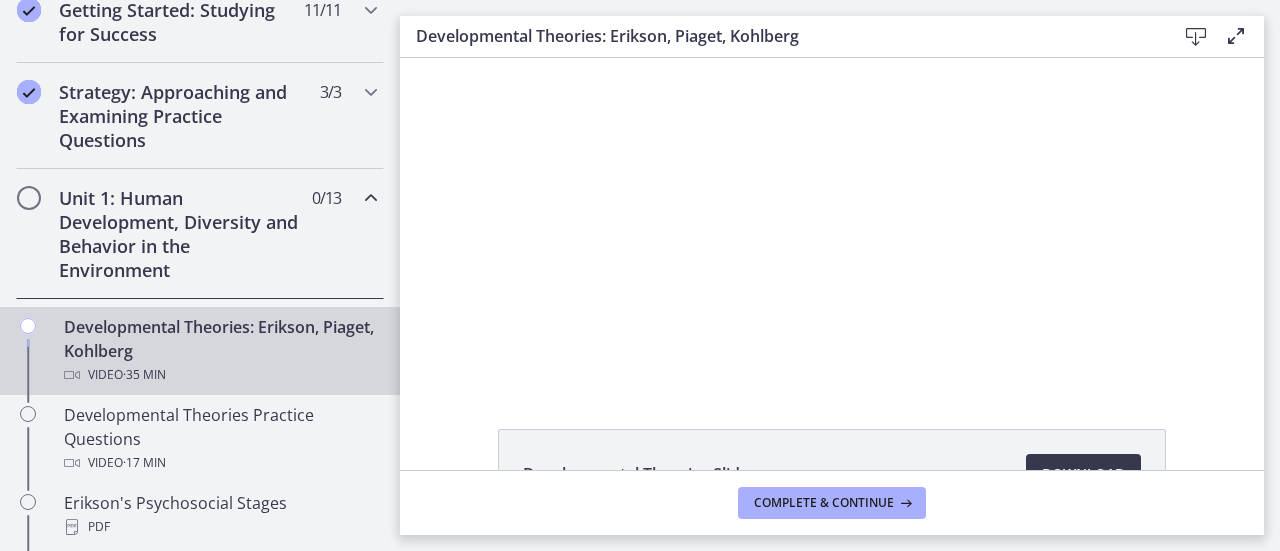 type 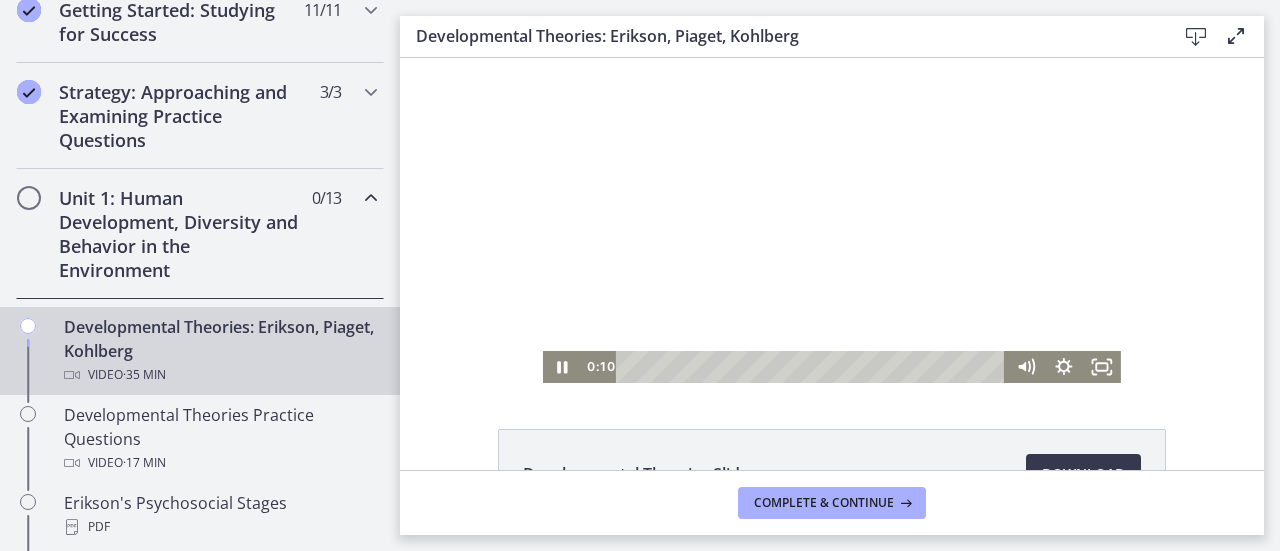 click at bounding box center [832, 220] 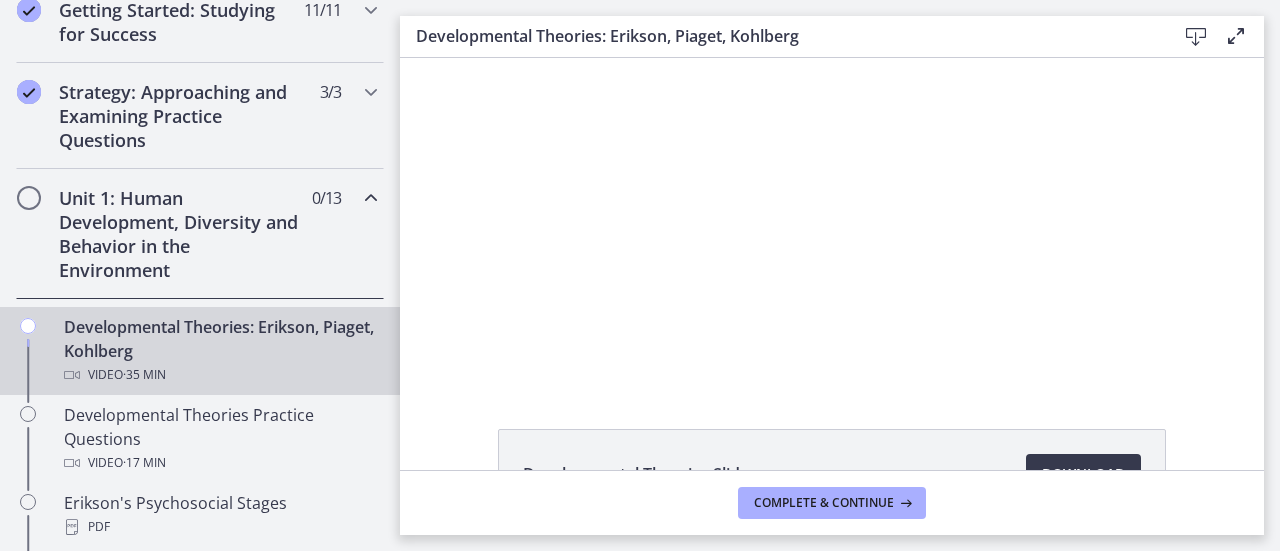 click at bounding box center [543, 58] 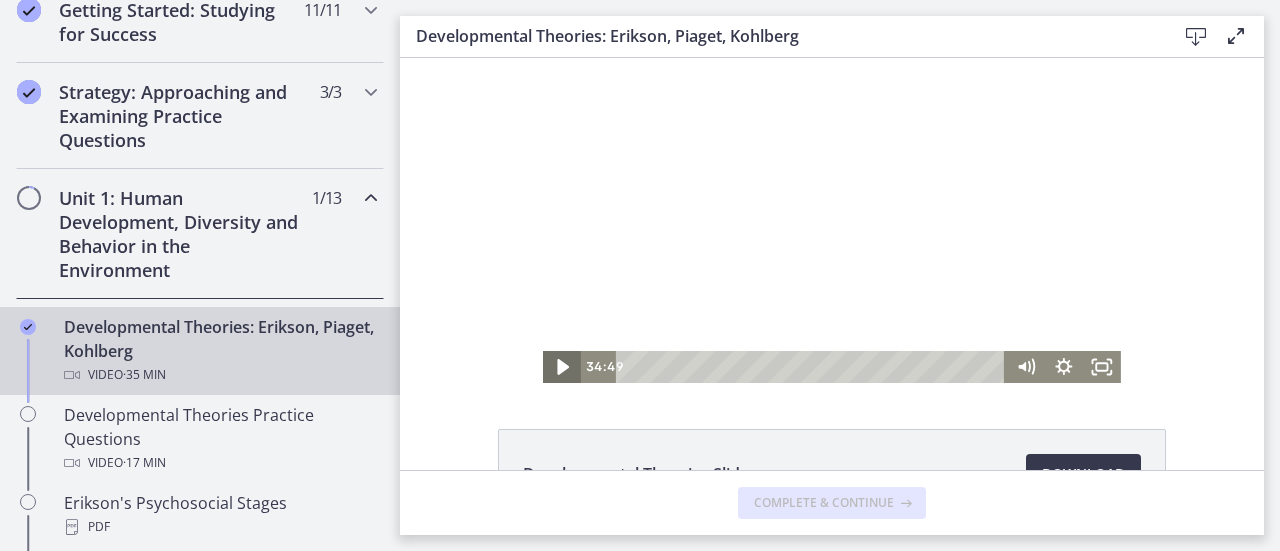 click 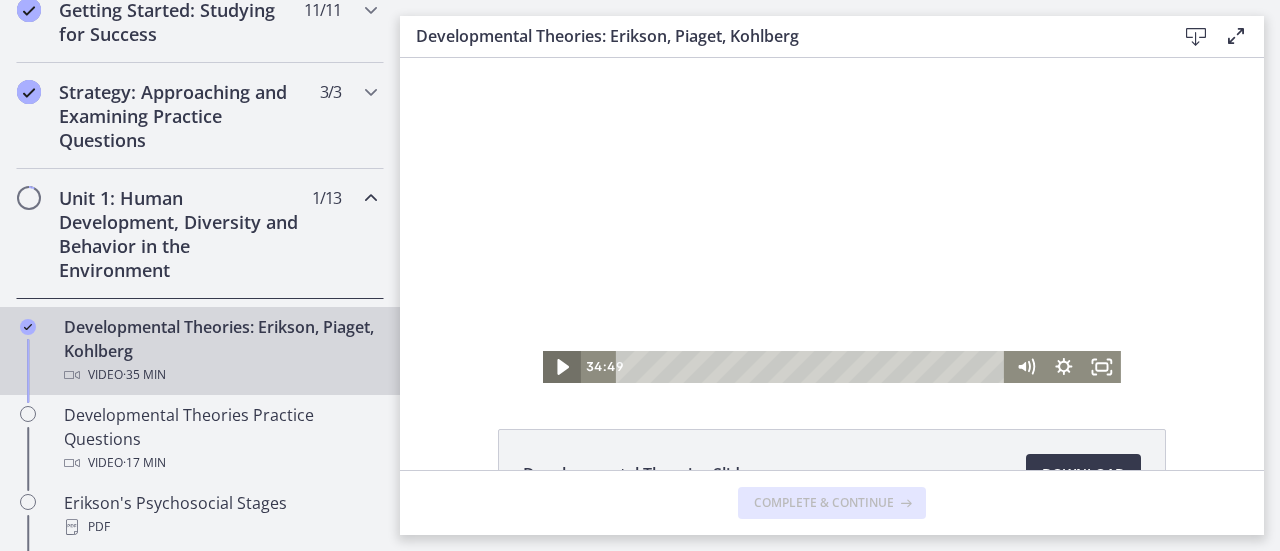 click 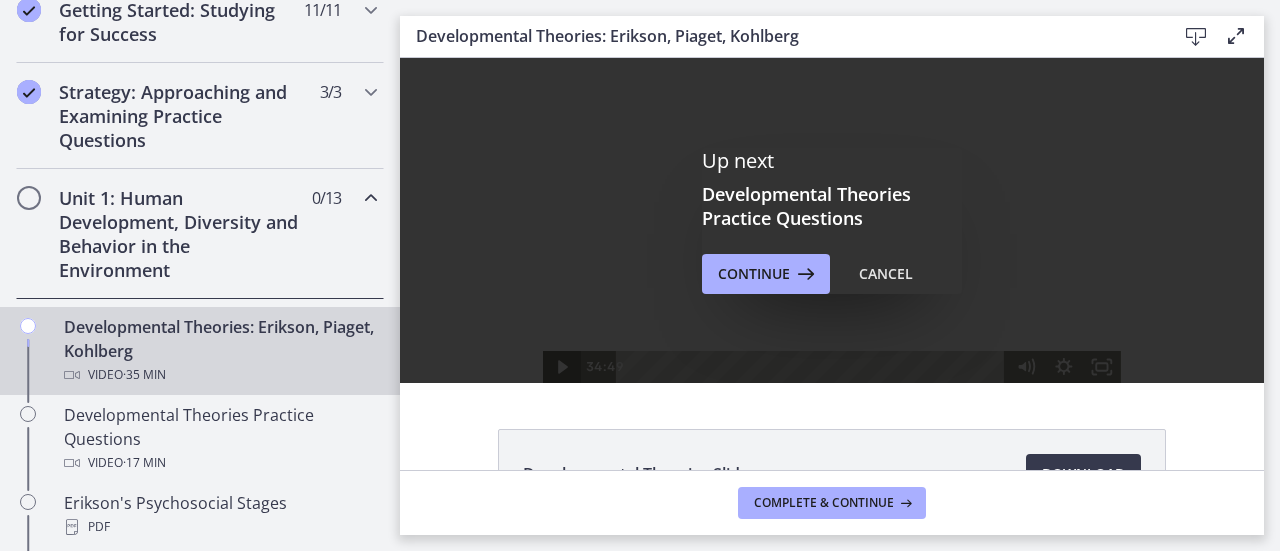 click 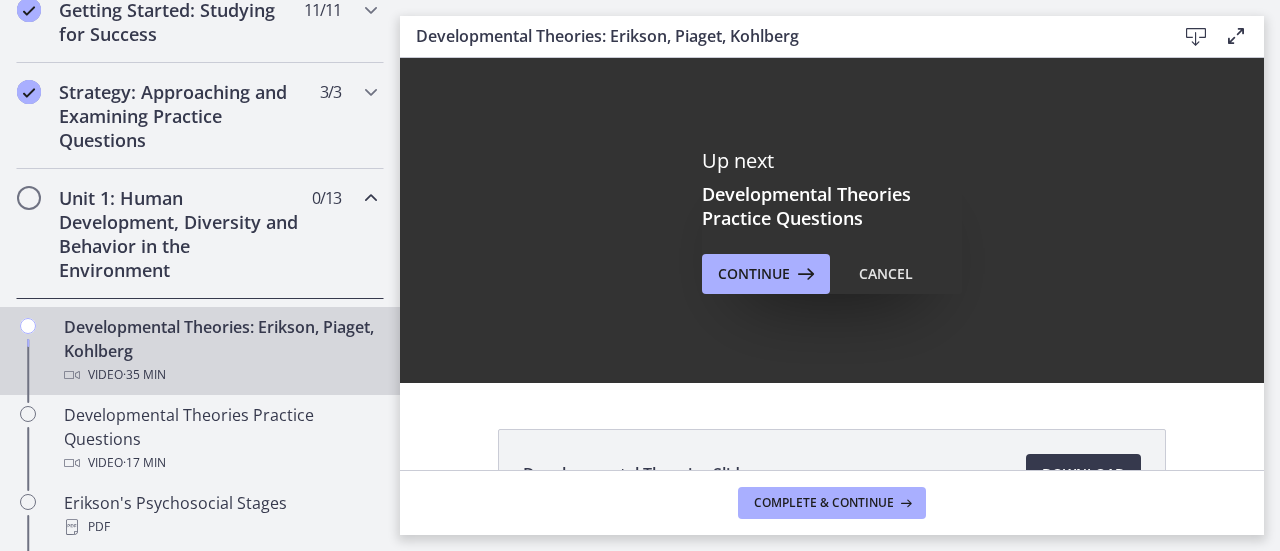 click on "Unit 1: Human Development, Diversity and Behavior in the Environment" at bounding box center (181, 234) 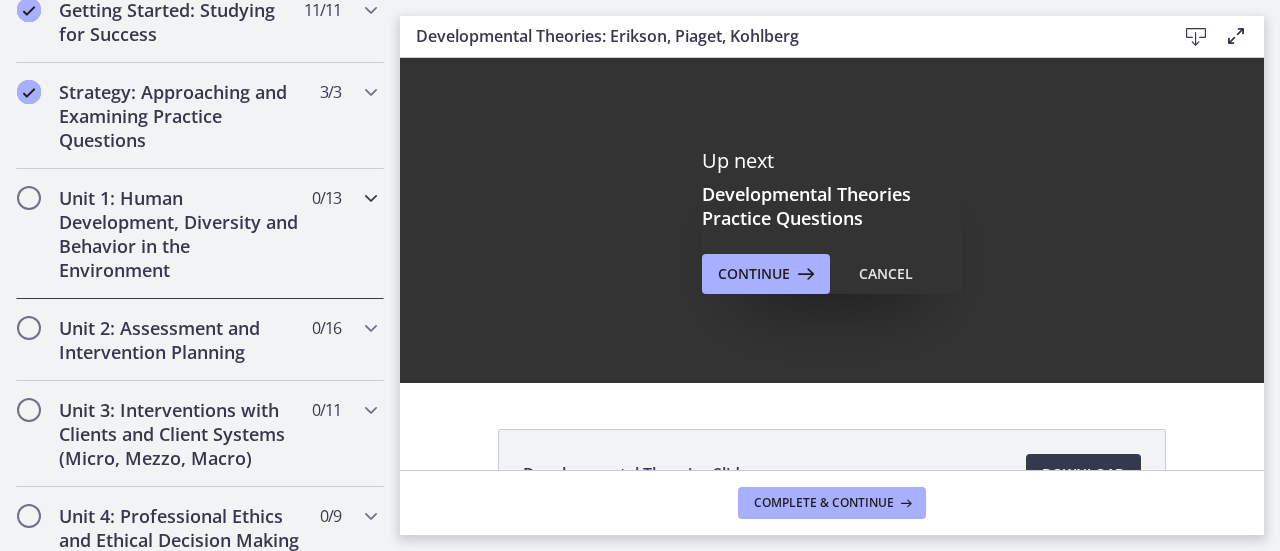 click on "Unit 1: Human Development, Diversity and Behavior in the Environment" at bounding box center [181, 234] 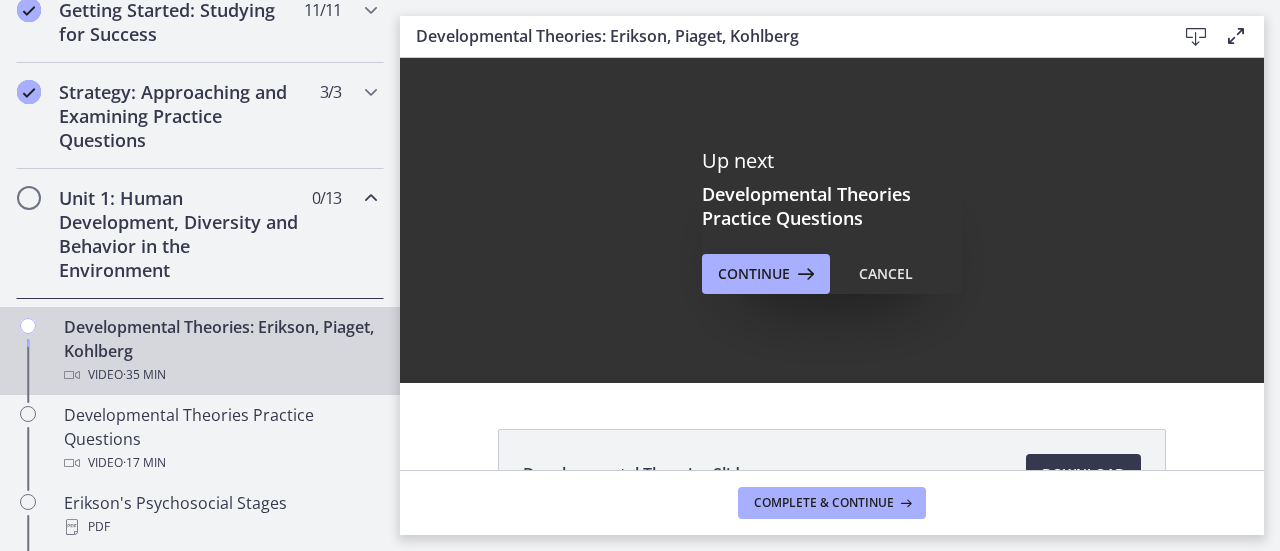 click on "Developmental Theories: Erikson, Piaget, Kohlberg
Video
·  35 min" at bounding box center (220, 351) 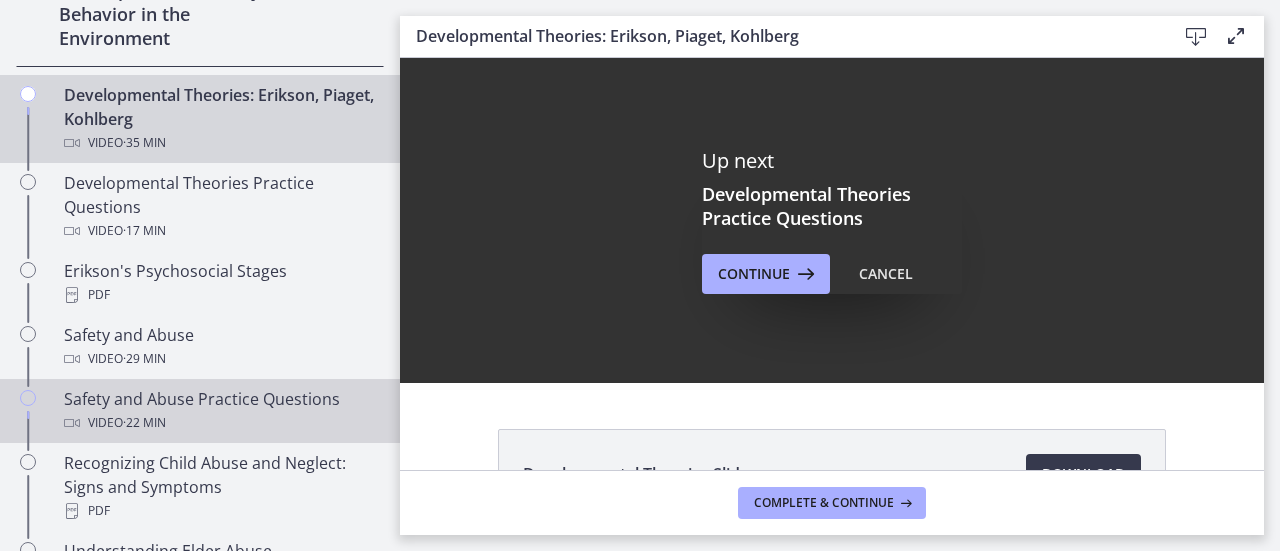 scroll, scrollTop: 600, scrollLeft: 0, axis: vertical 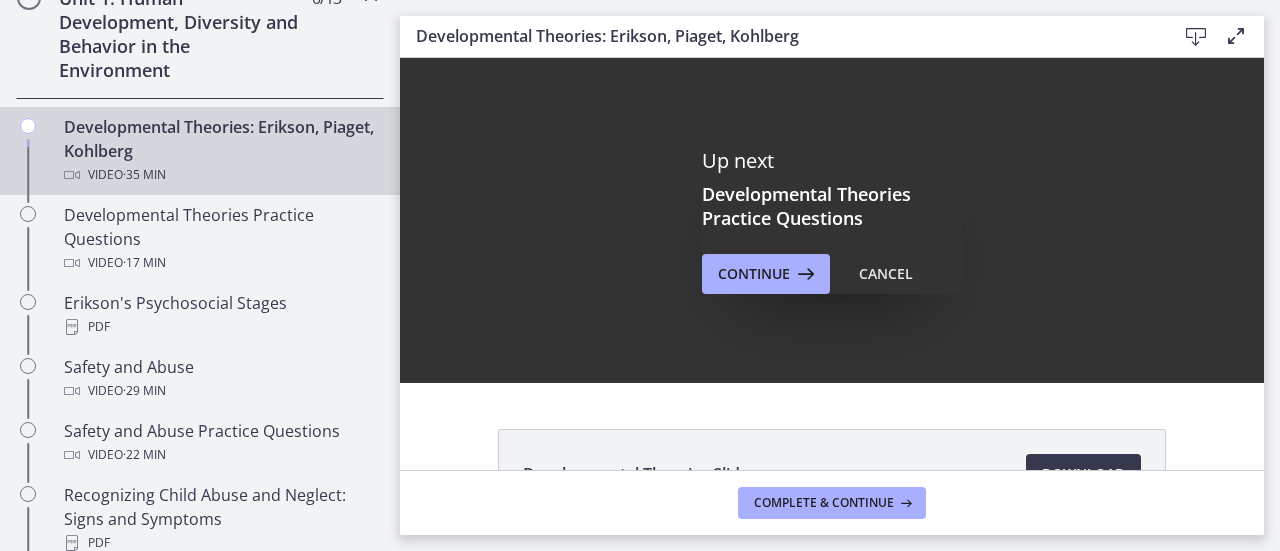 click on "Developmental Theories: Erikson, Piaget, Kohlberg
Video
·  35 min" at bounding box center (220, 151) 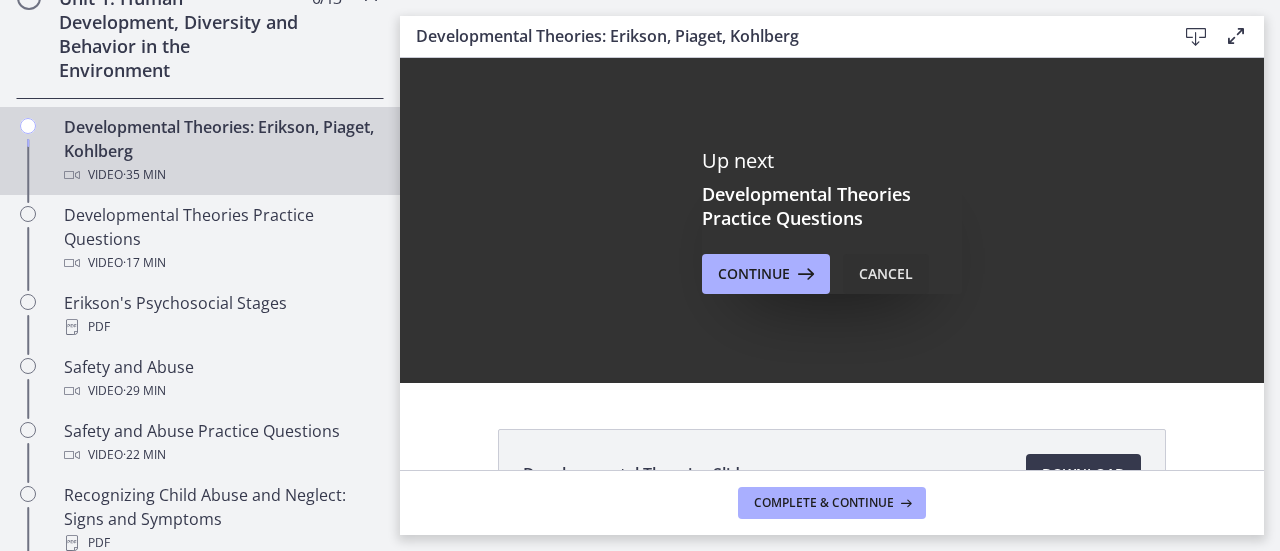 click on "Cancel" at bounding box center [886, 274] 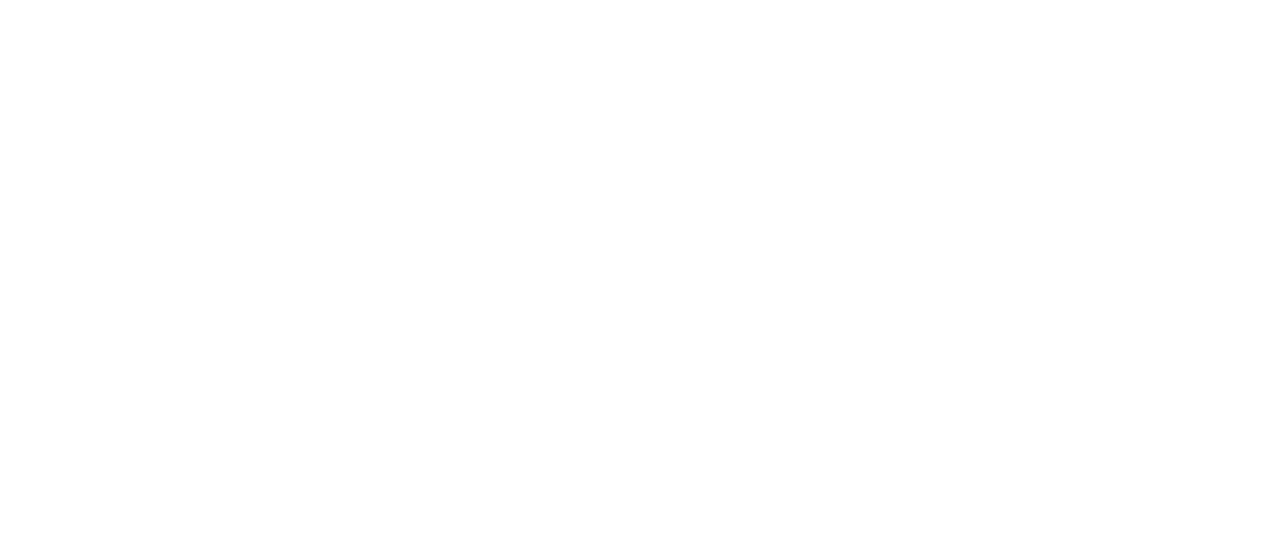 scroll, scrollTop: 0, scrollLeft: 0, axis: both 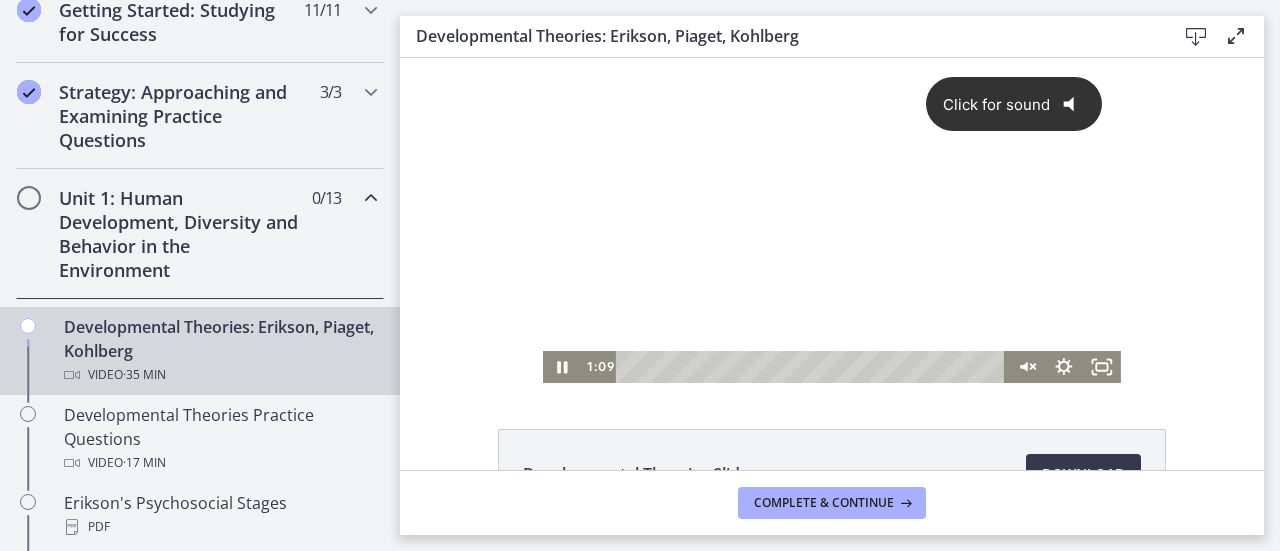 click on "Click for sound
@keyframes VOLUME_SMALL_WAVE_FLASH {
0% { opacity: 0; }
33% { opacity: 1; }
66% { opacity: 1; }
100% { opacity: 0; }
}
@keyframes VOLUME_LARGE_WAVE_FLASH {
0% { opacity: 0; }
33% { opacity: 1; }
66% { opacity: 1; }
100% { opacity: 0; }
}
.volume__small-wave {
animation: VOLUME_SMALL_WAVE_FLASH 2s infinite;
opacity: 0;
}
.volume__large-wave {
animation: VOLUME_LARGE_WAVE_FLASH 2s infinite .3s;
opacity: 0;
}" at bounding box center [832, 204] 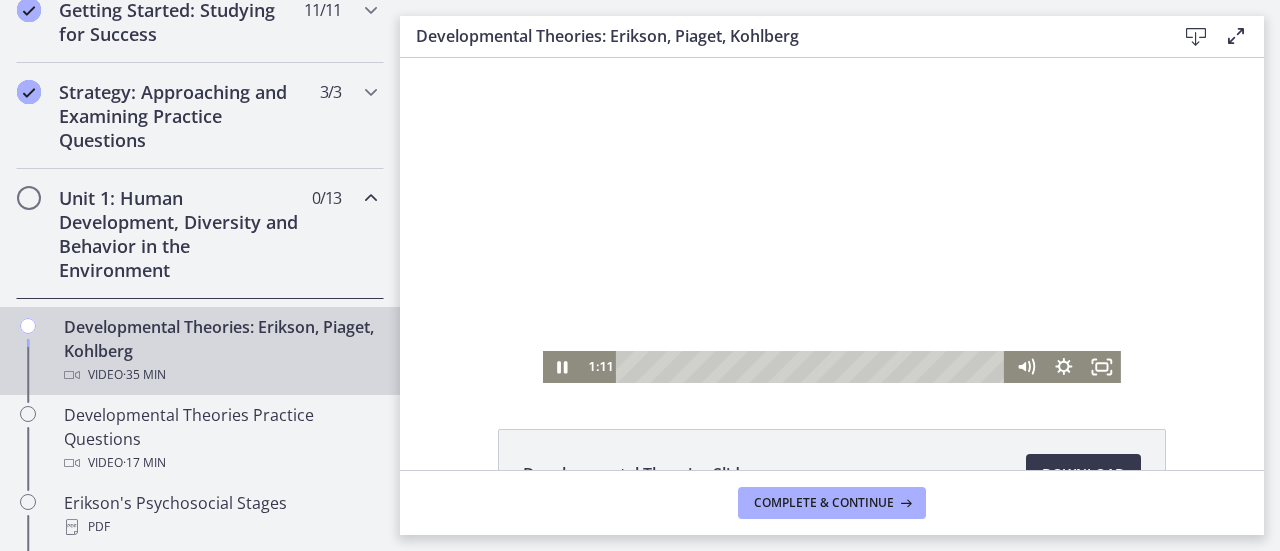 click at bounding box center [832, 220] 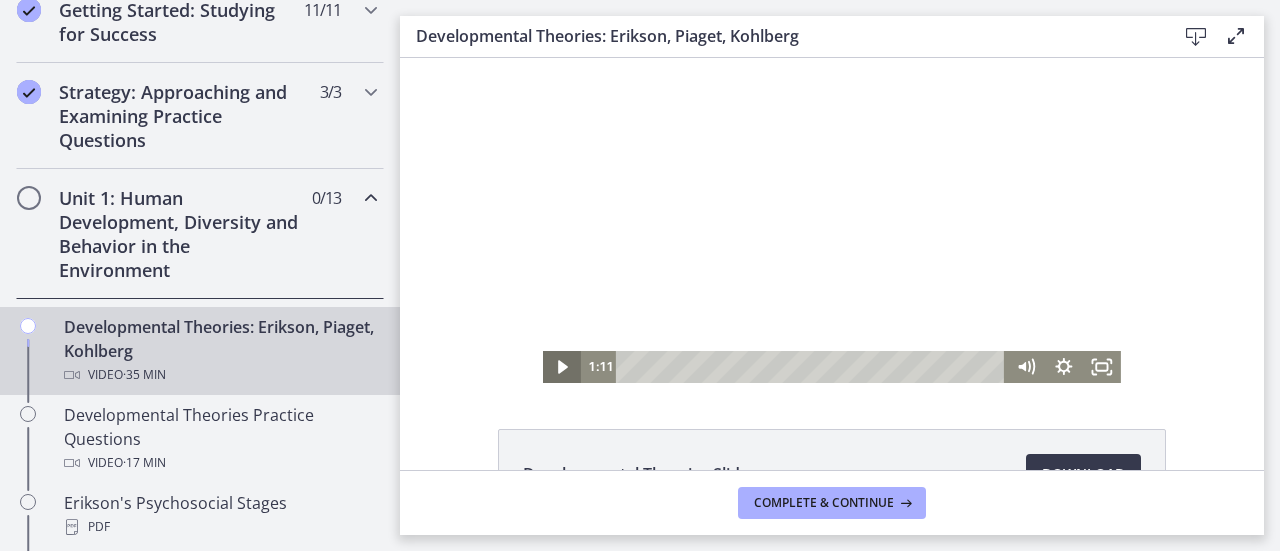 drag, startPoint x: 556, startPoint y: 361, endPoint x: 591, endPoint y: 366, distance: 35.35534 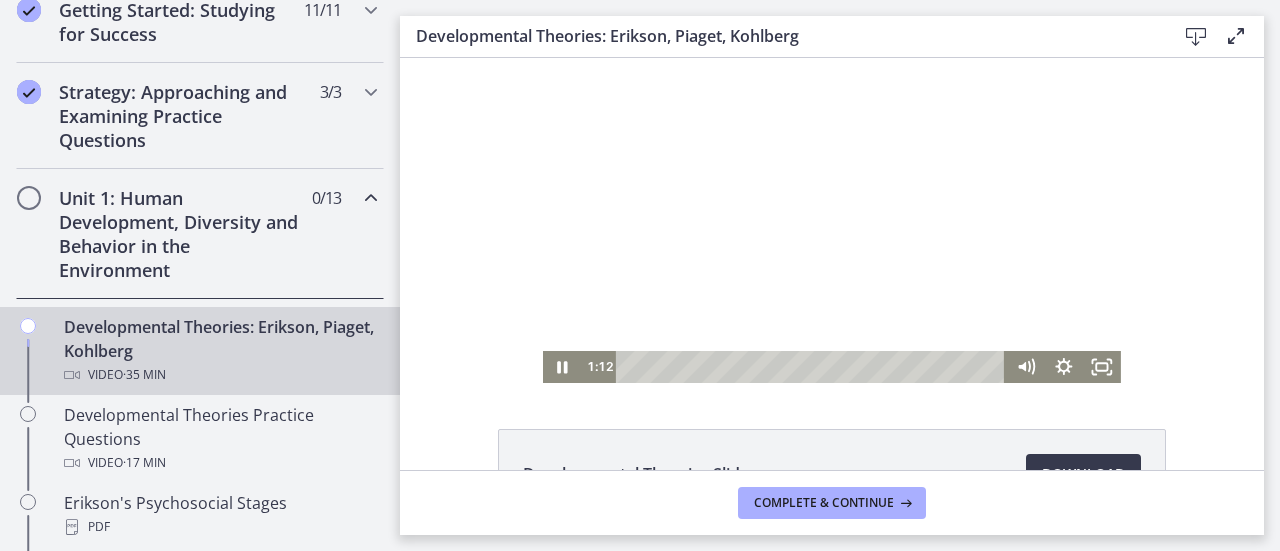 drag, startPoint x: 652, startPoint y: 311, endPoint x: 648, endPoint y: 321, distance: 10.770329 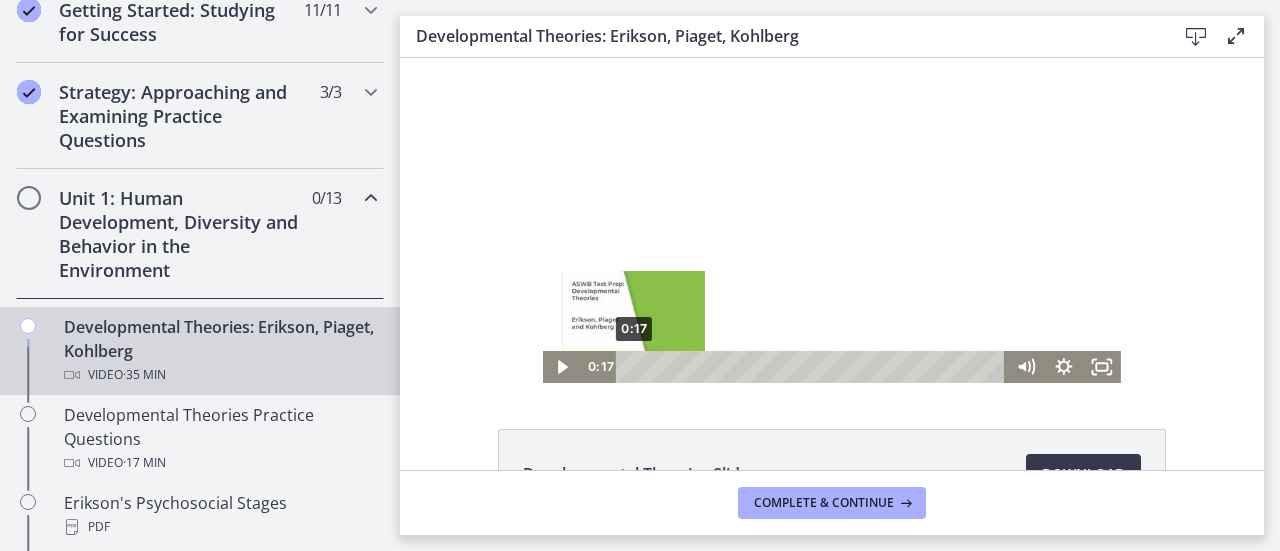 click at bounding box center [633, 367] 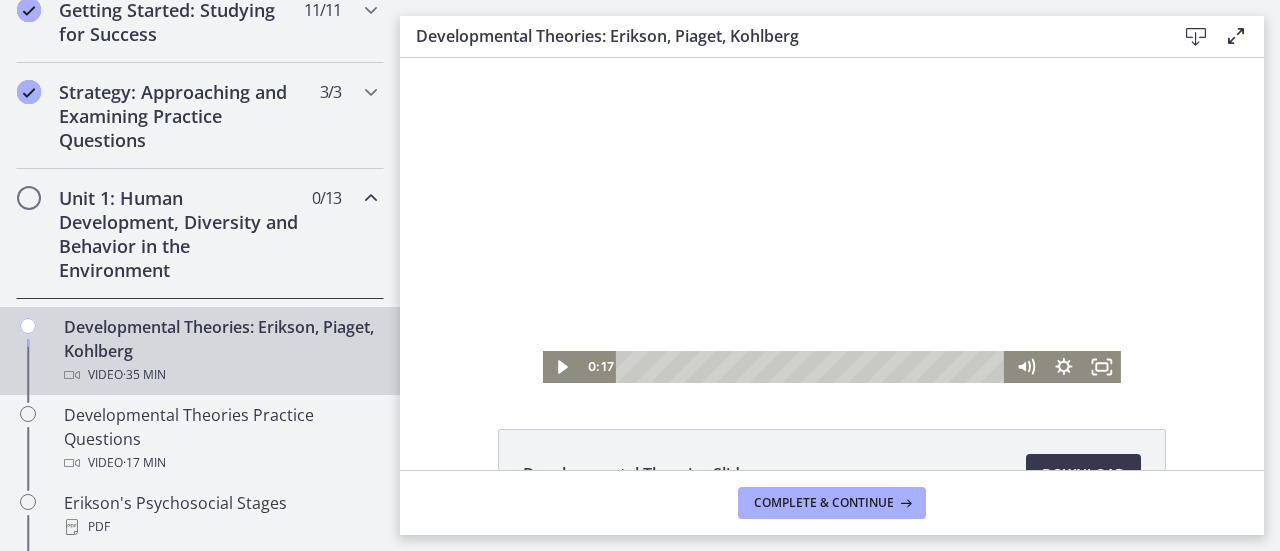 click at bounding box center [832, 220] 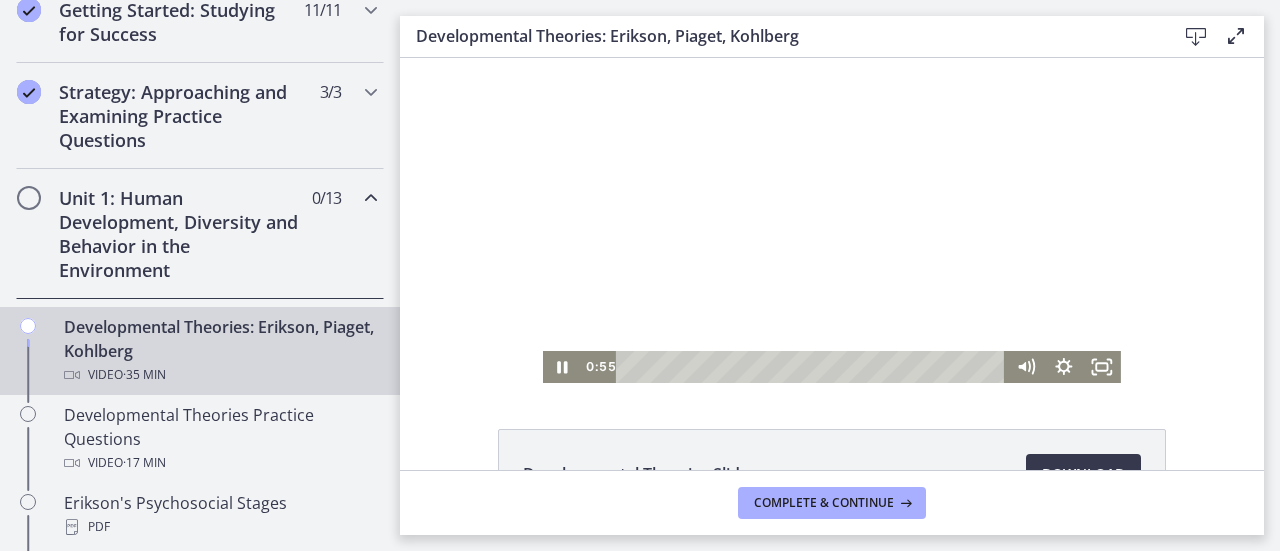 click at bounding box center [832, 220] 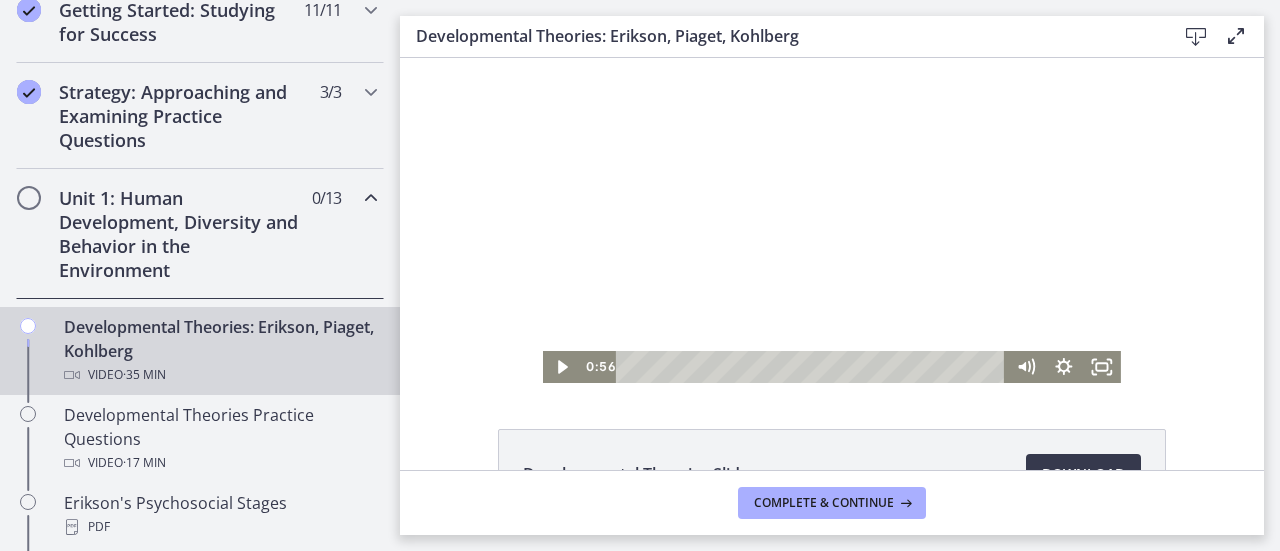 click at bounding box center (832, 220) 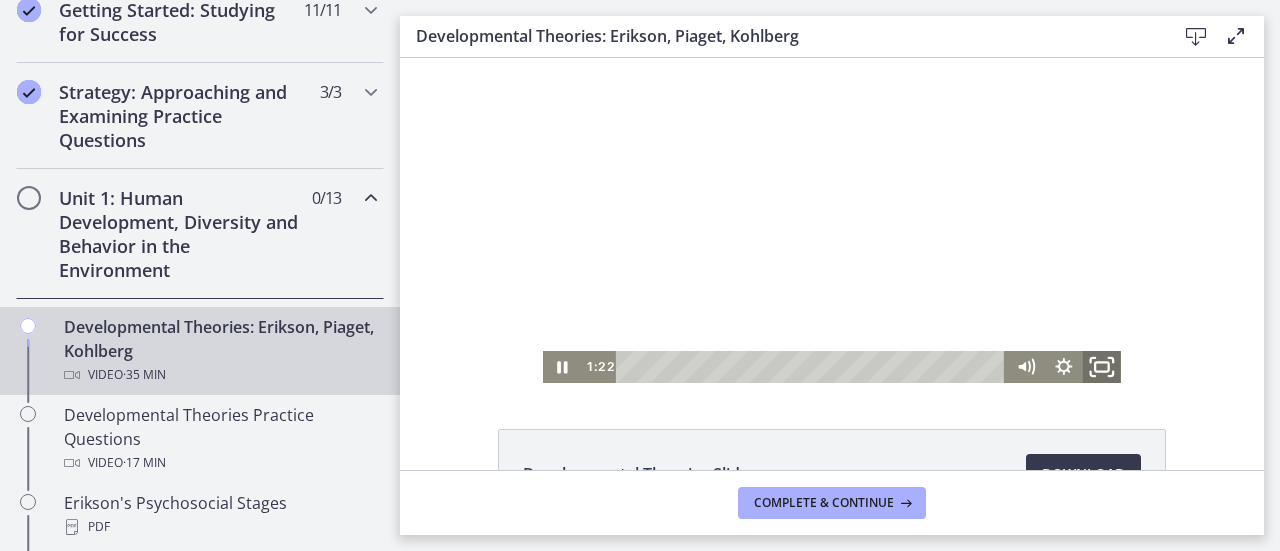 click 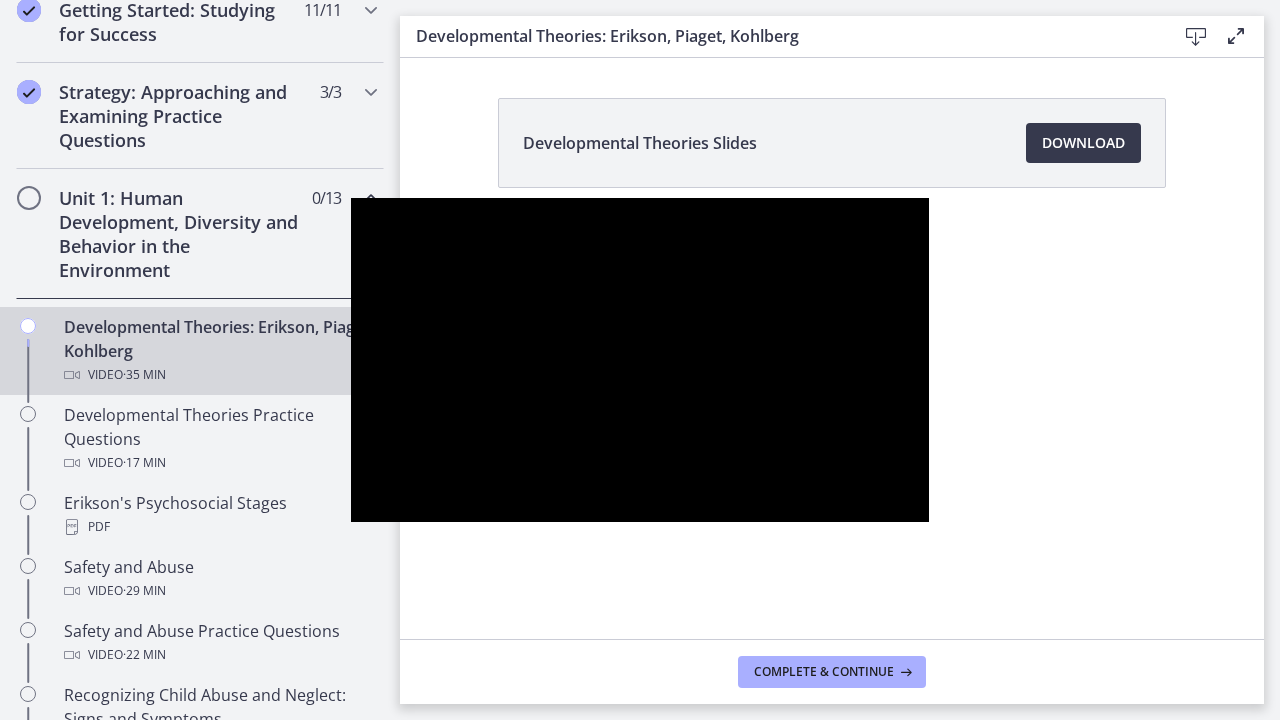 click at bounding box center (640, 360) 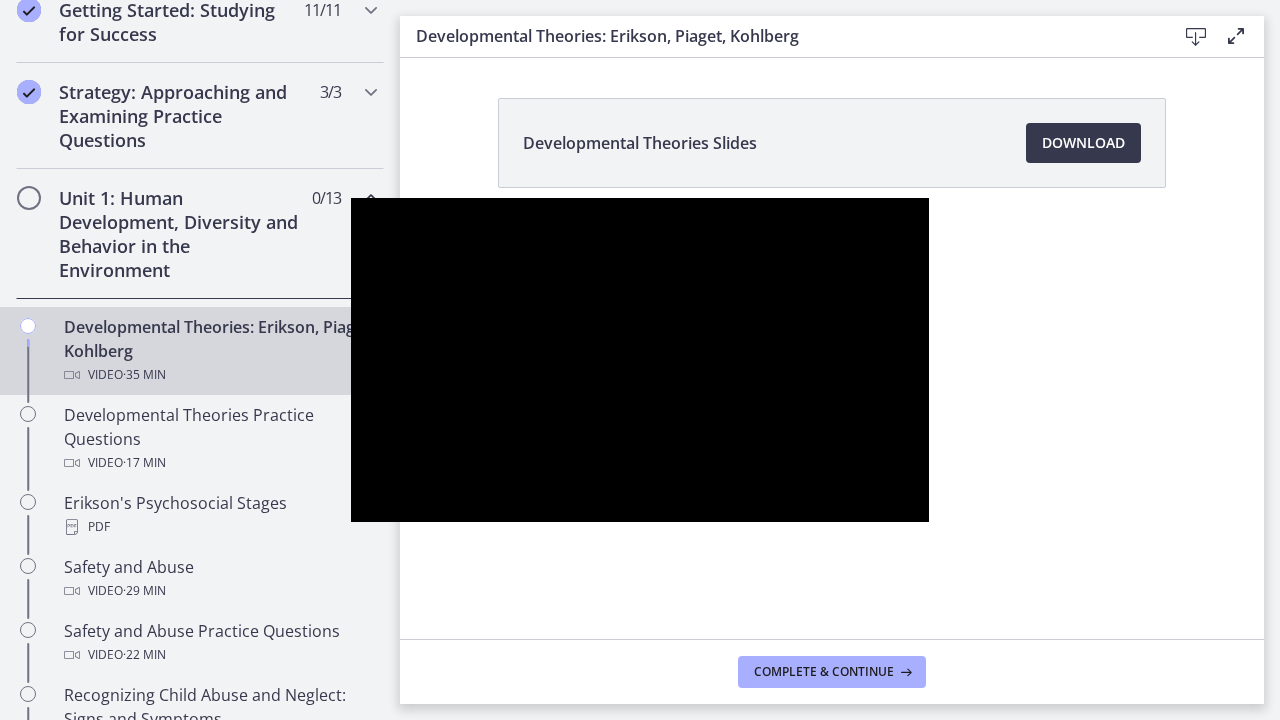 click at bounding box center (640, 360) 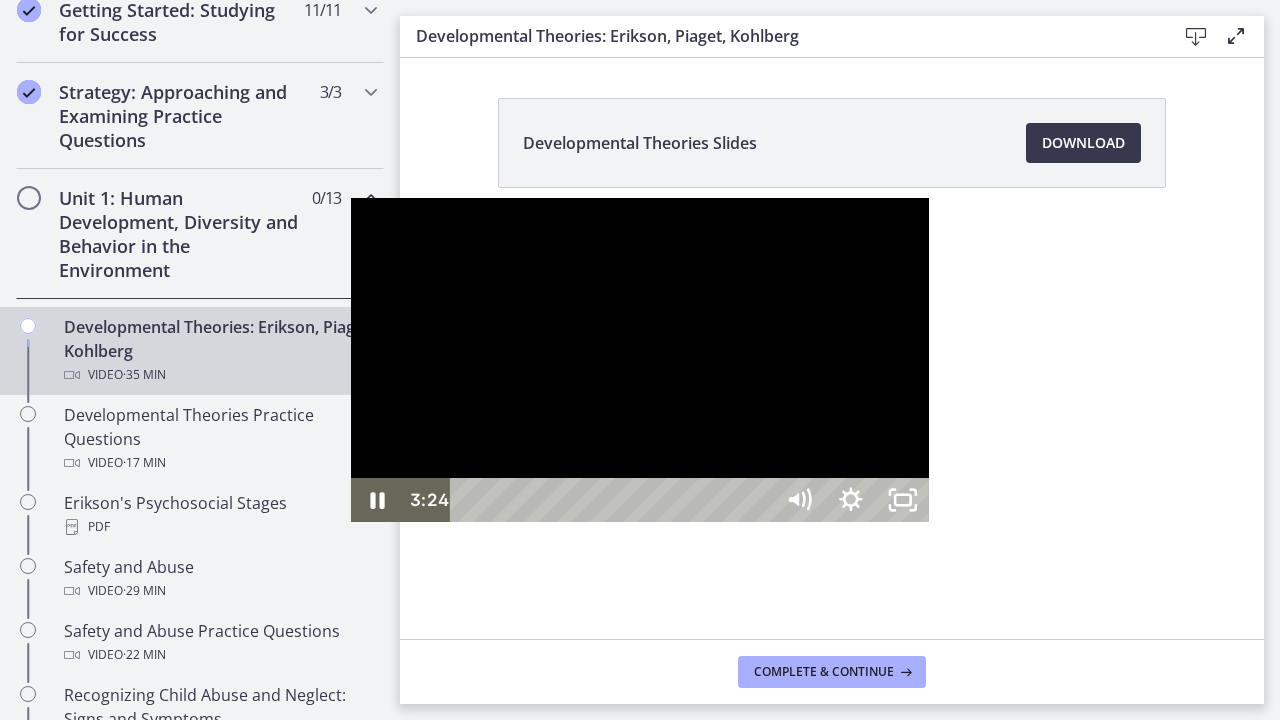 click at bounding box center [640, 360] 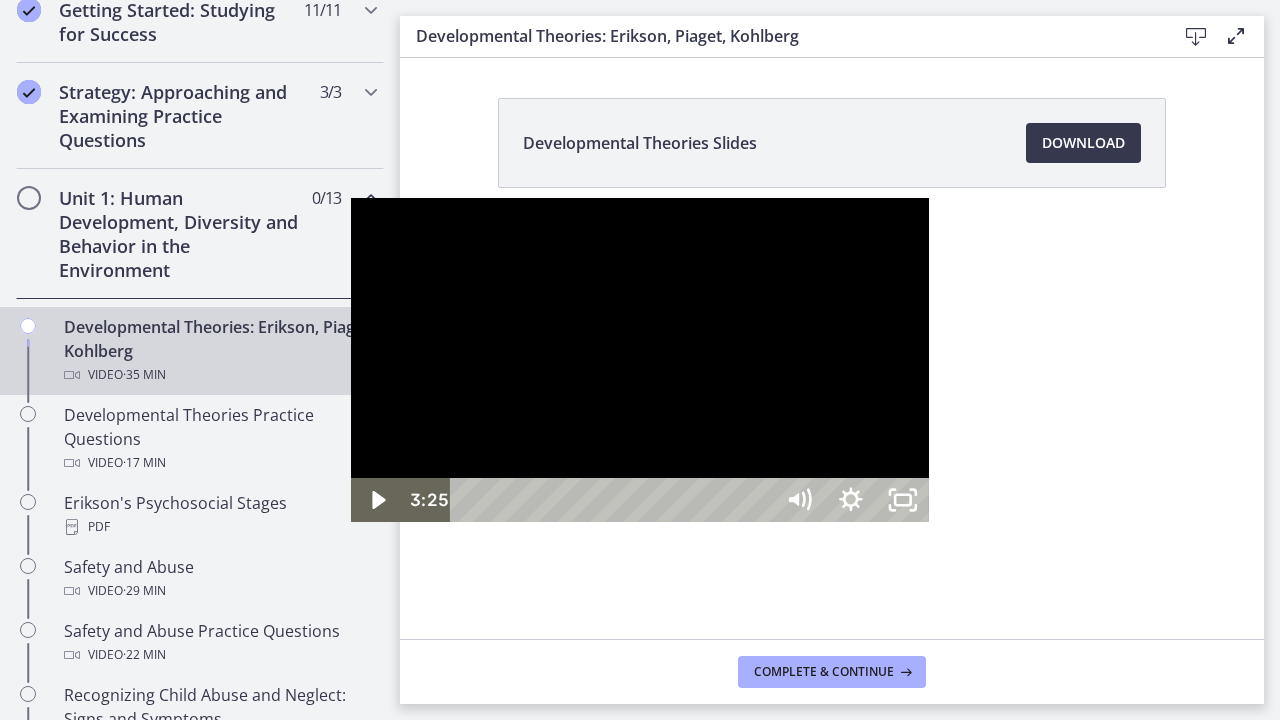 click at bounding box center [640, 360] 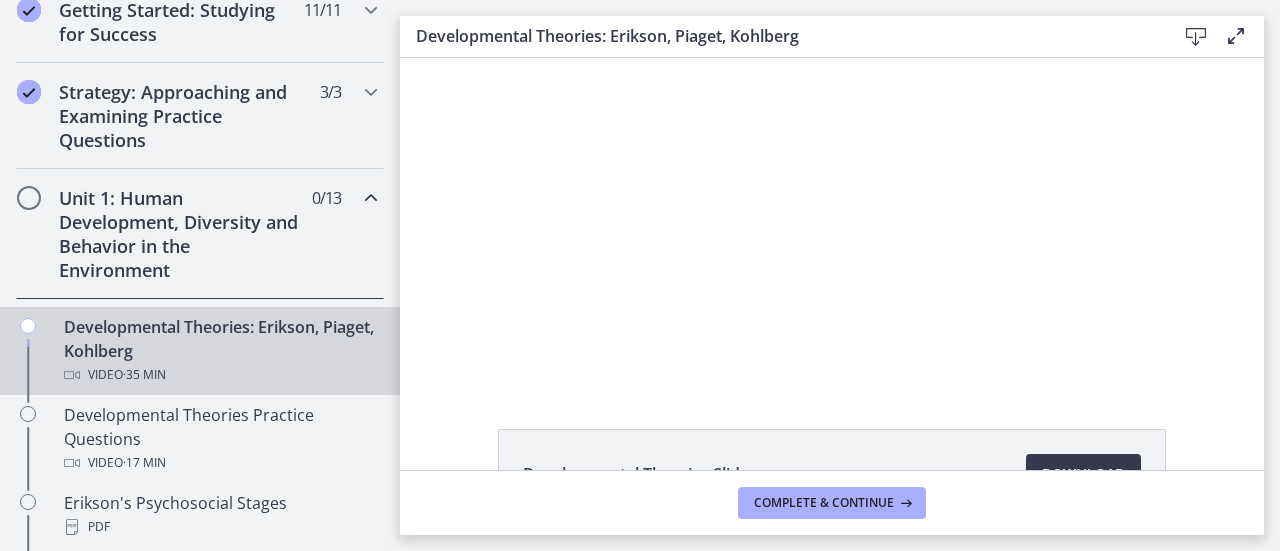 click at bounding box center [1236, 36] 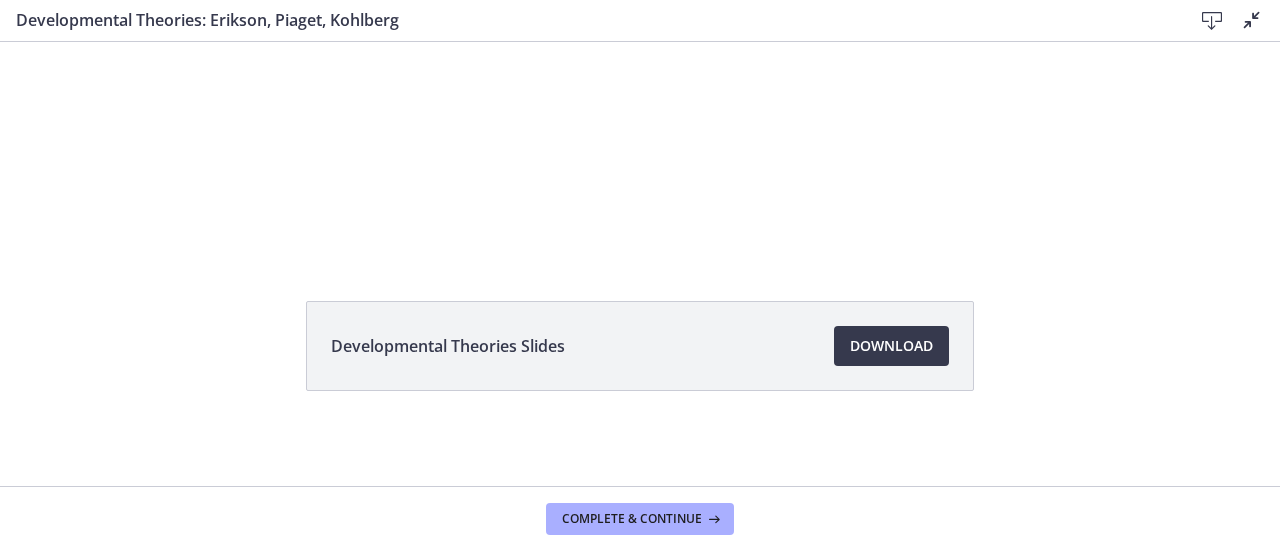scroll, scrollTop: 0, scrollLeft: 0, axis: both 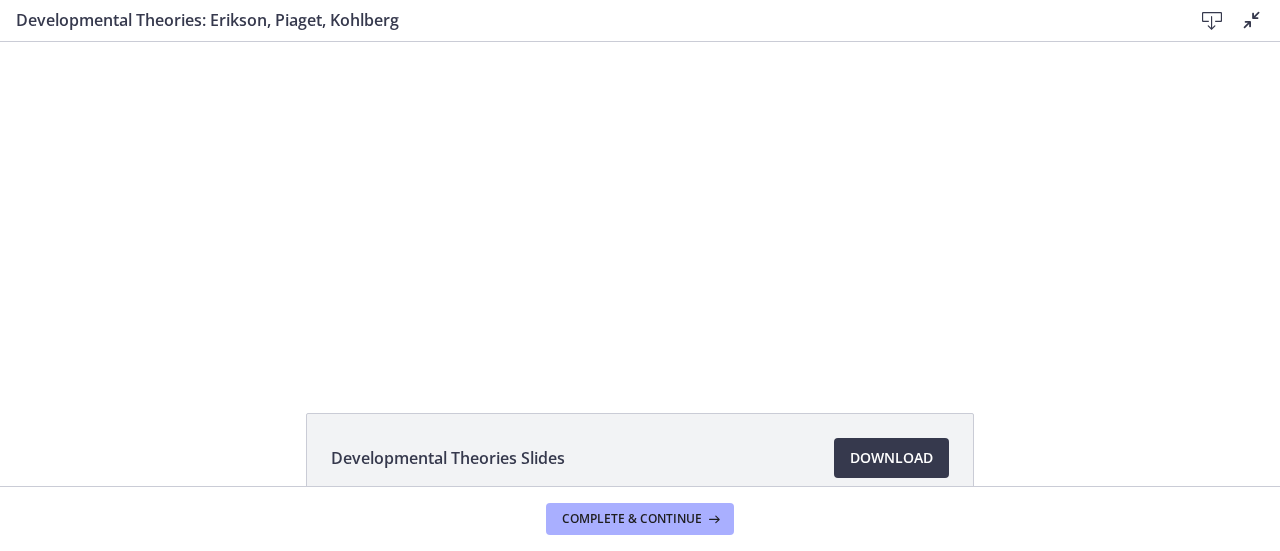 click at bounding box center [1252, 20] 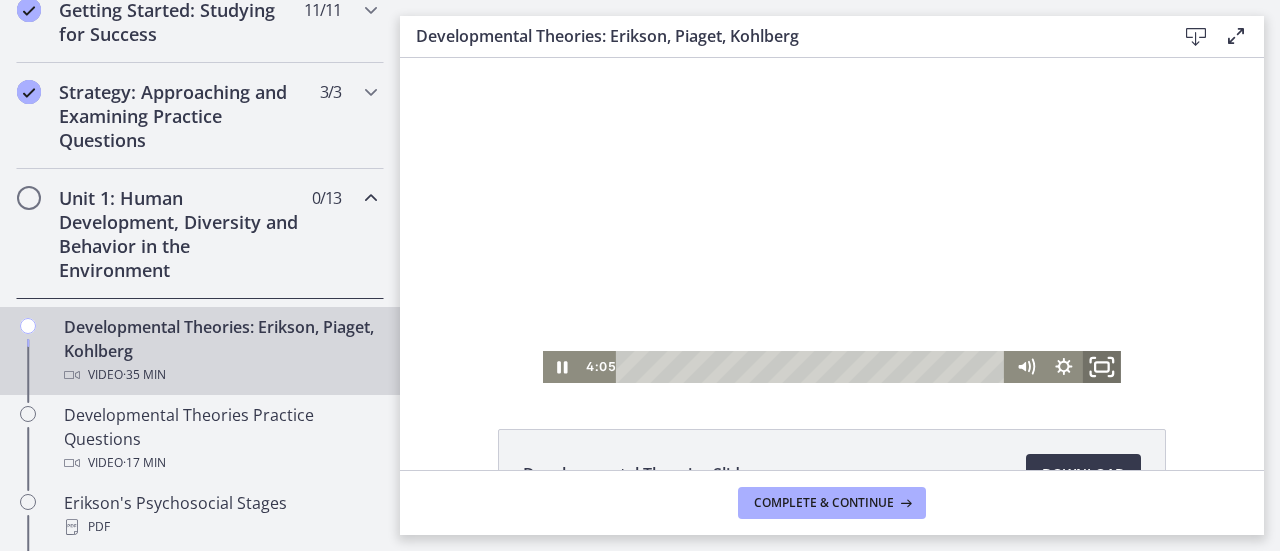 click 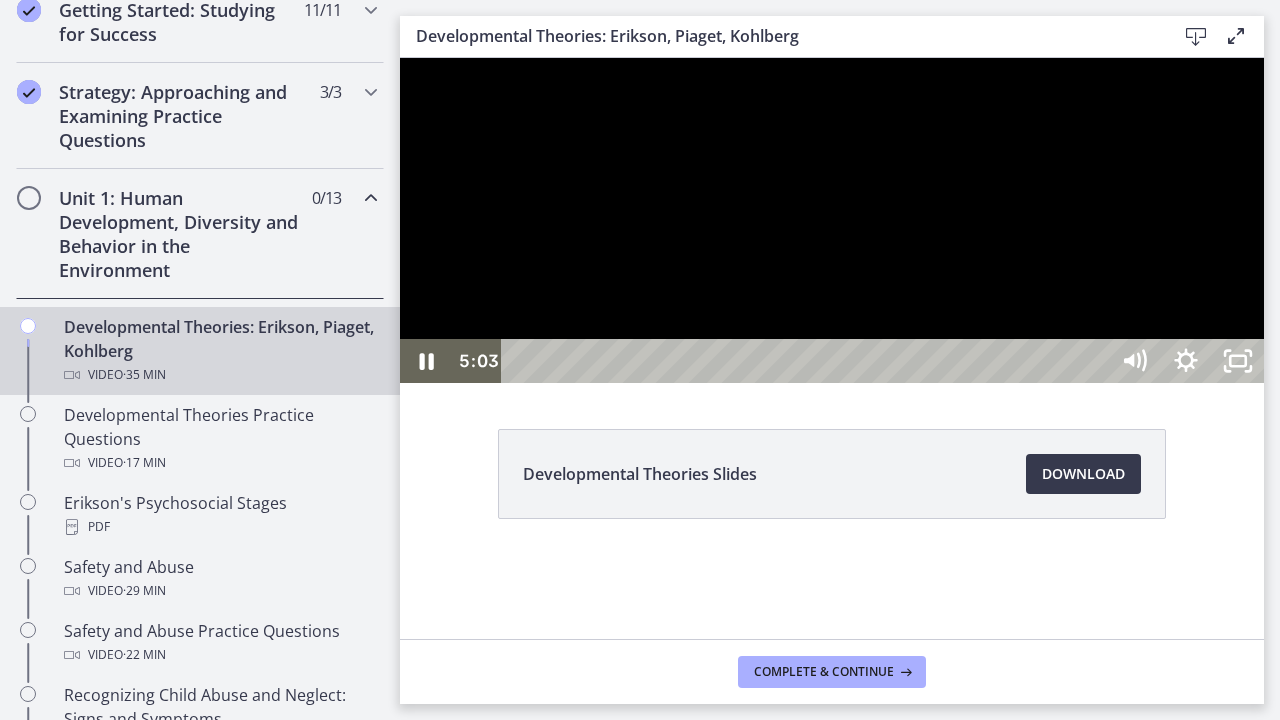 click at bounding box center [832, 220] 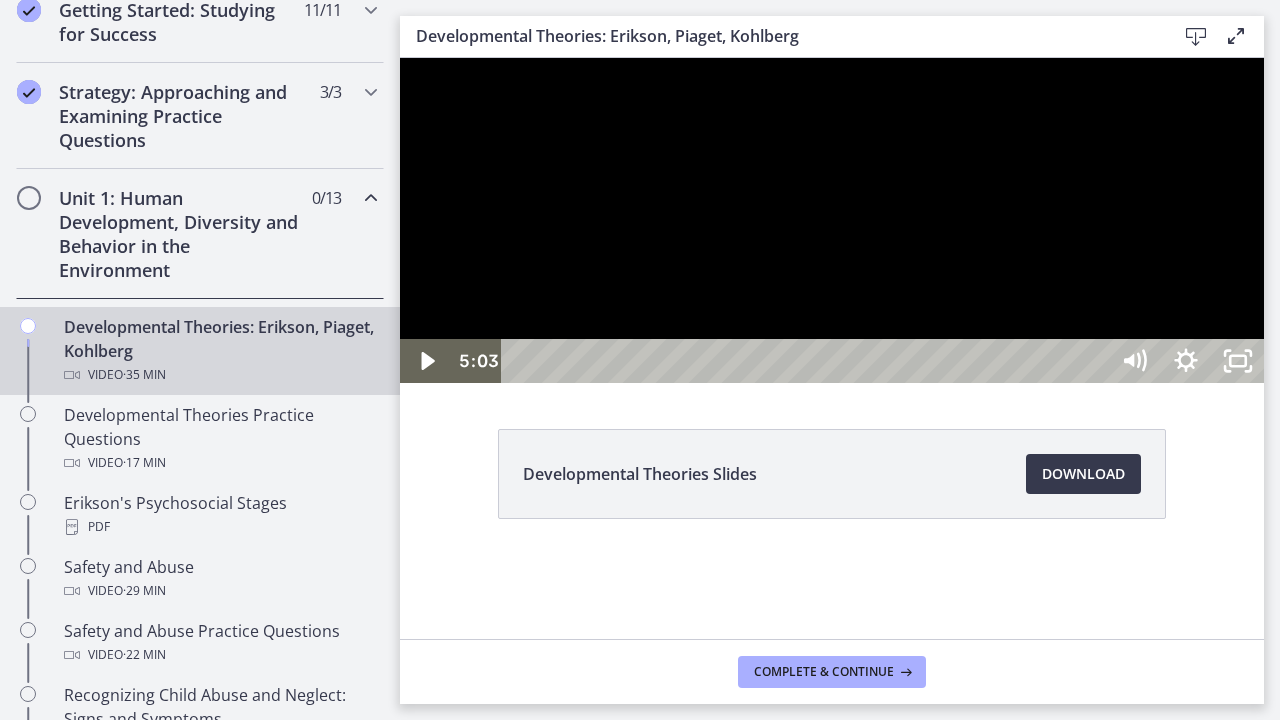 click at bounding box center [832, 220] 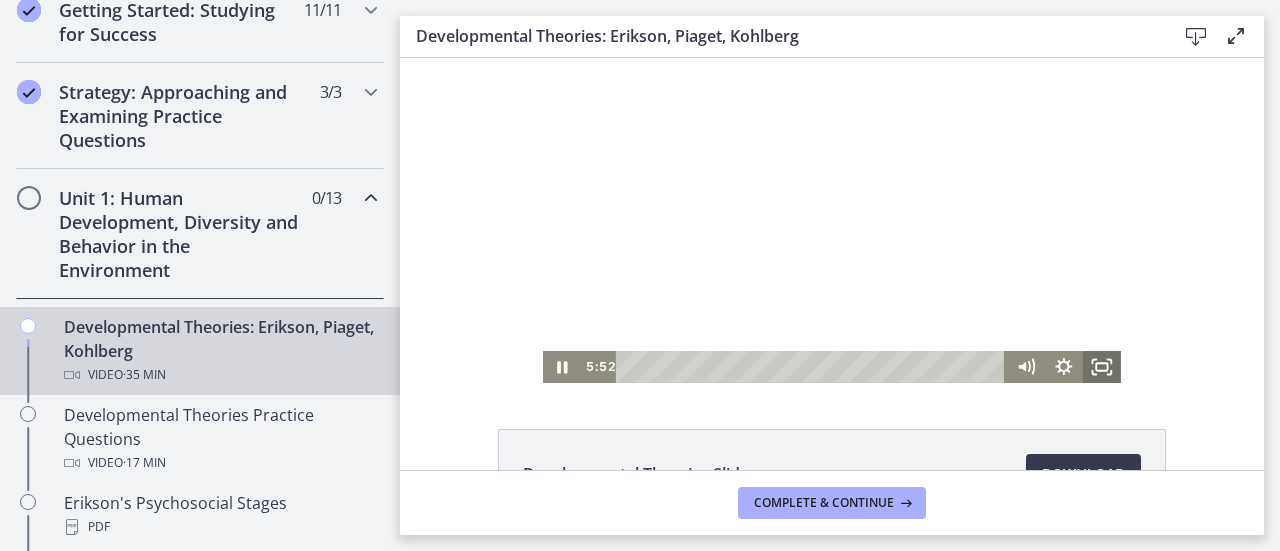 click 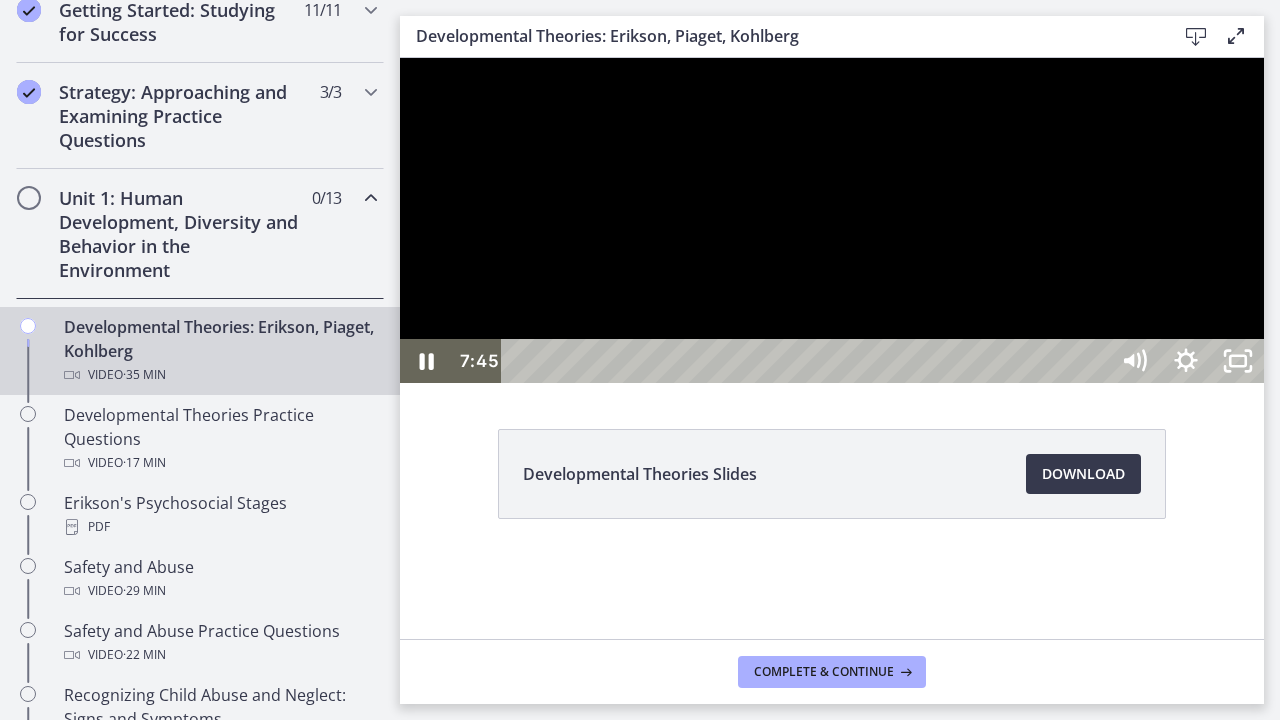 click at bounding box center (832, 220) 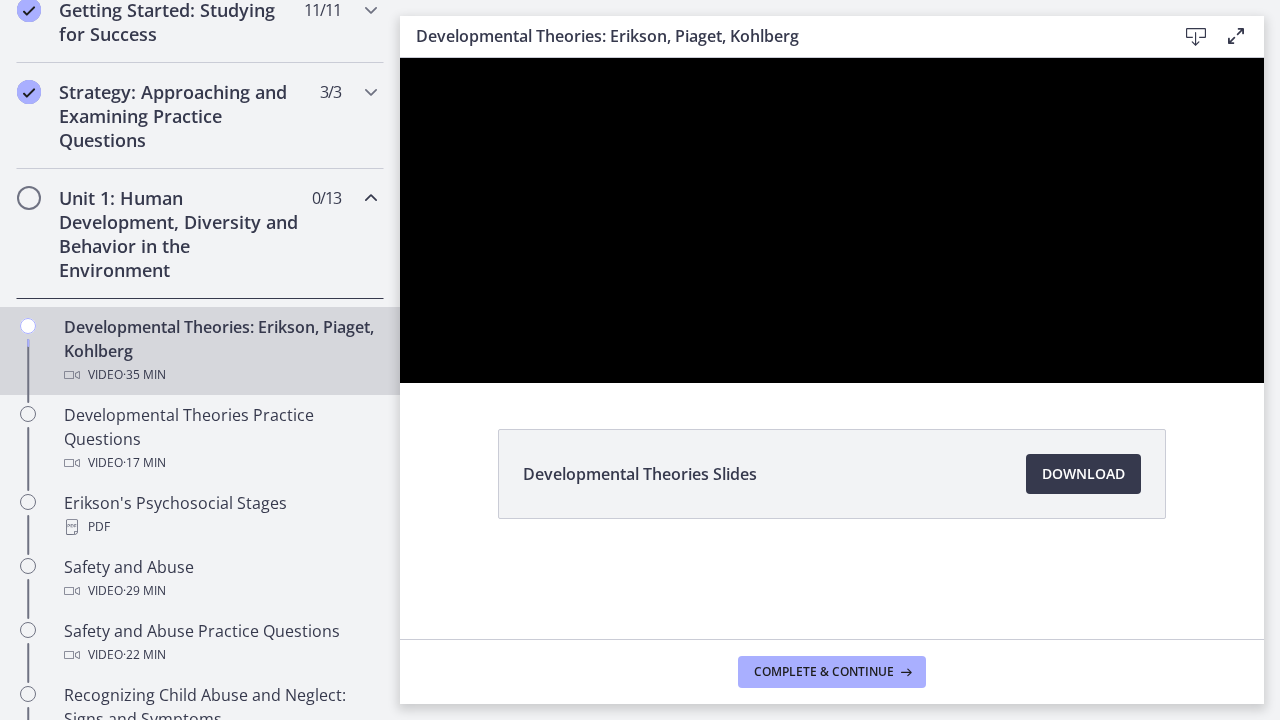 click at bounding box center [832, 220] 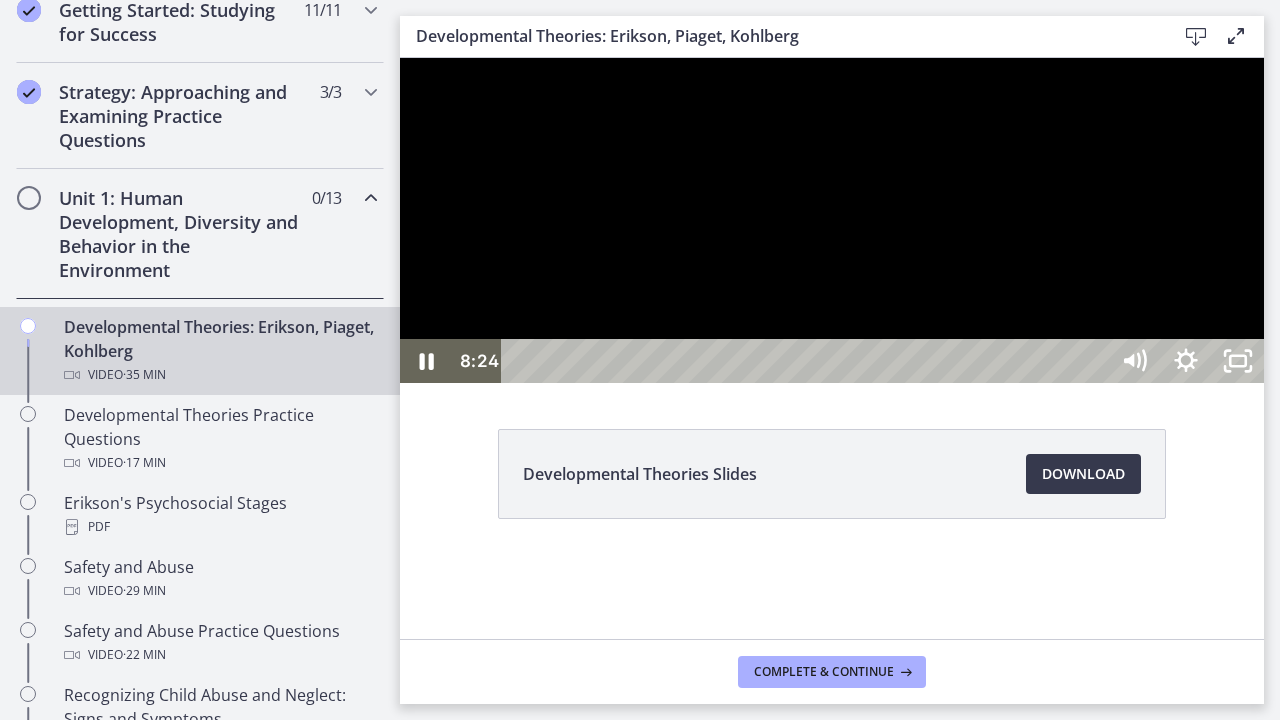 click at bounding box center (832, 220) 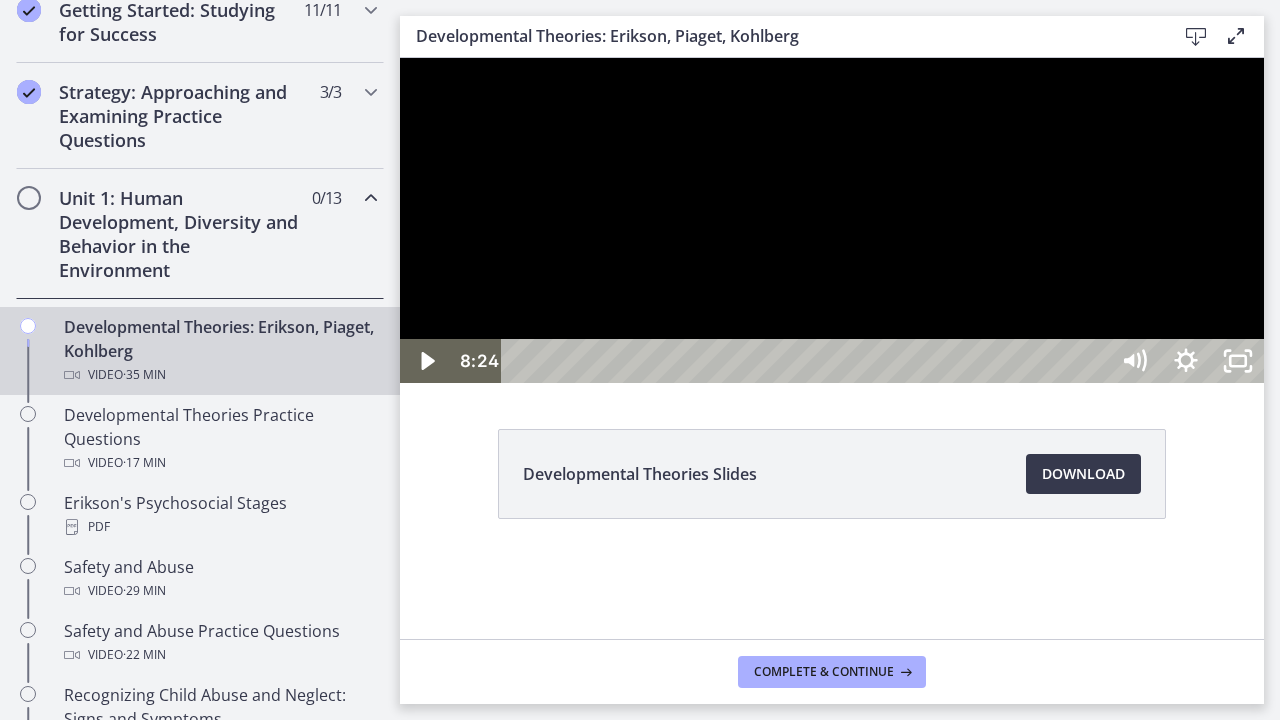 click at bounding box center (832, 220) 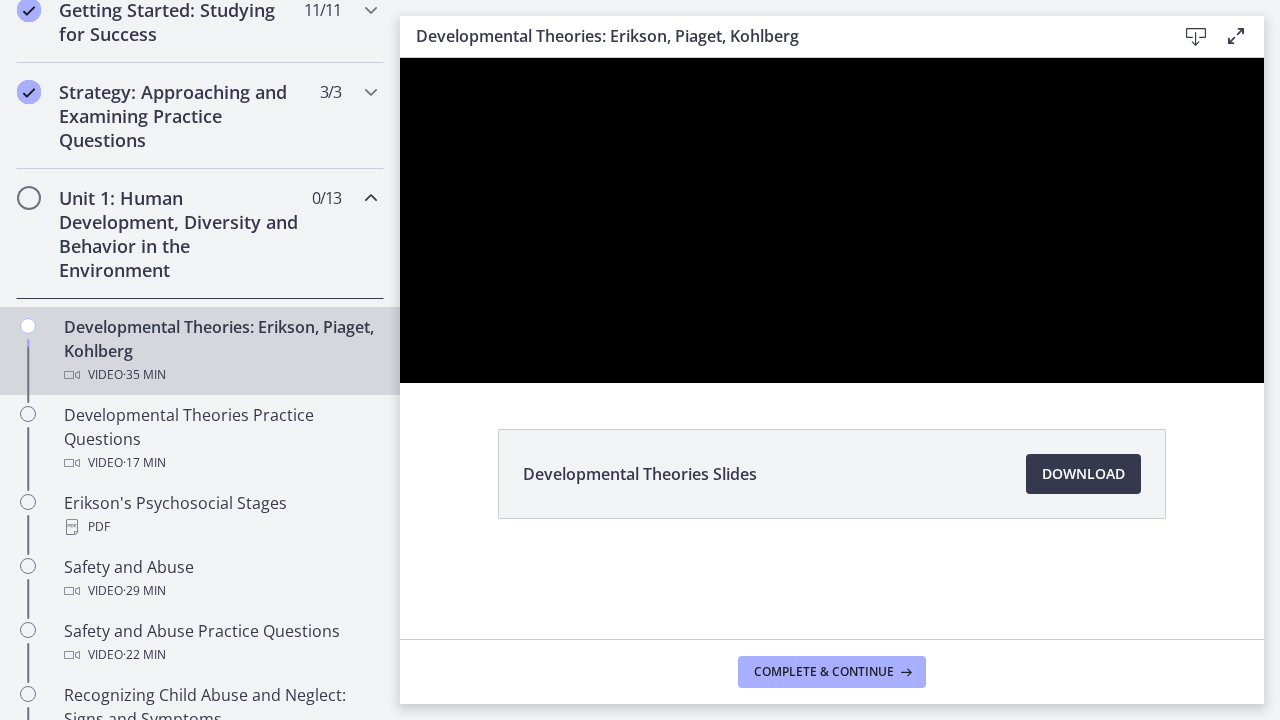 click at bounding box center [832, 220] 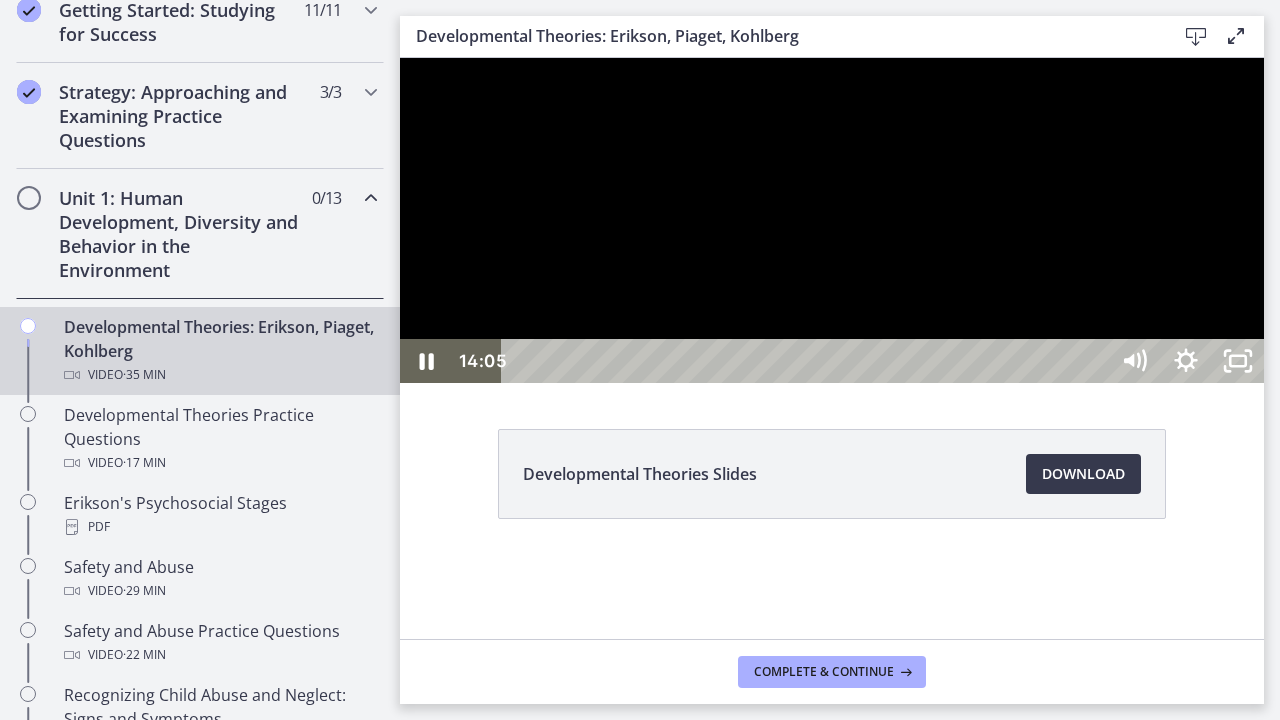 click at bounding box center (832, 220) 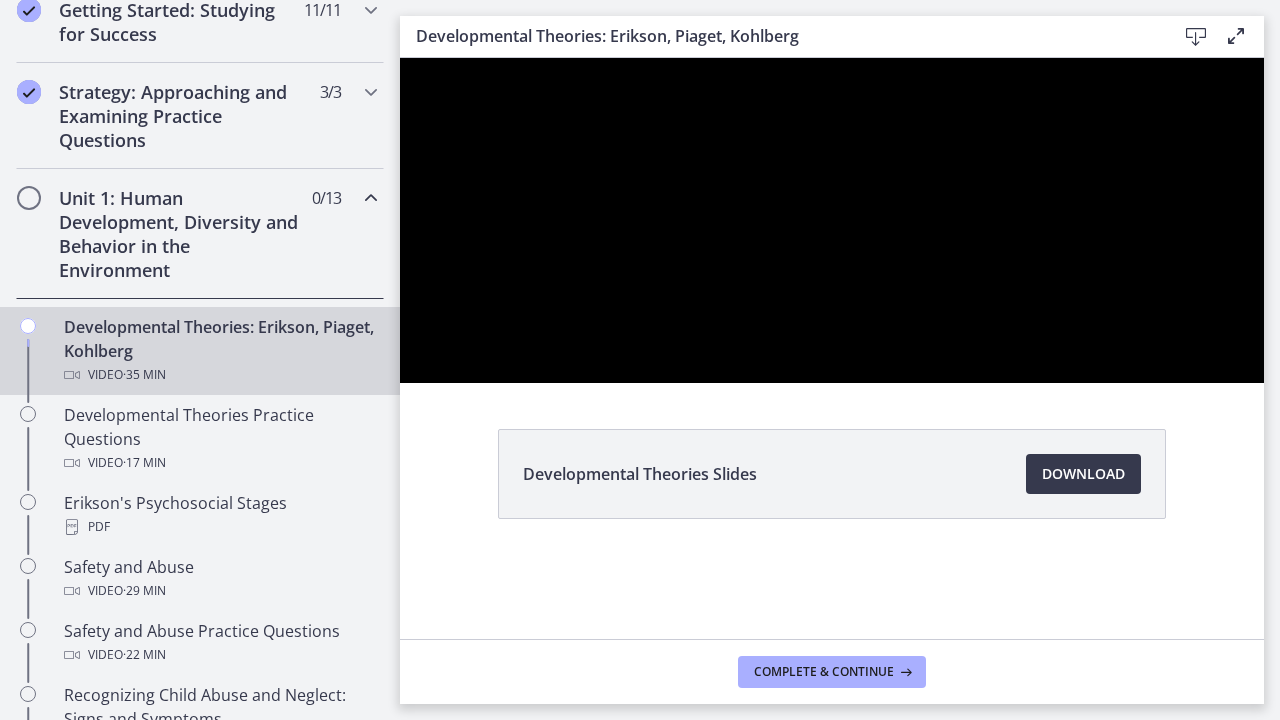 click at bounding box center [832, 220] 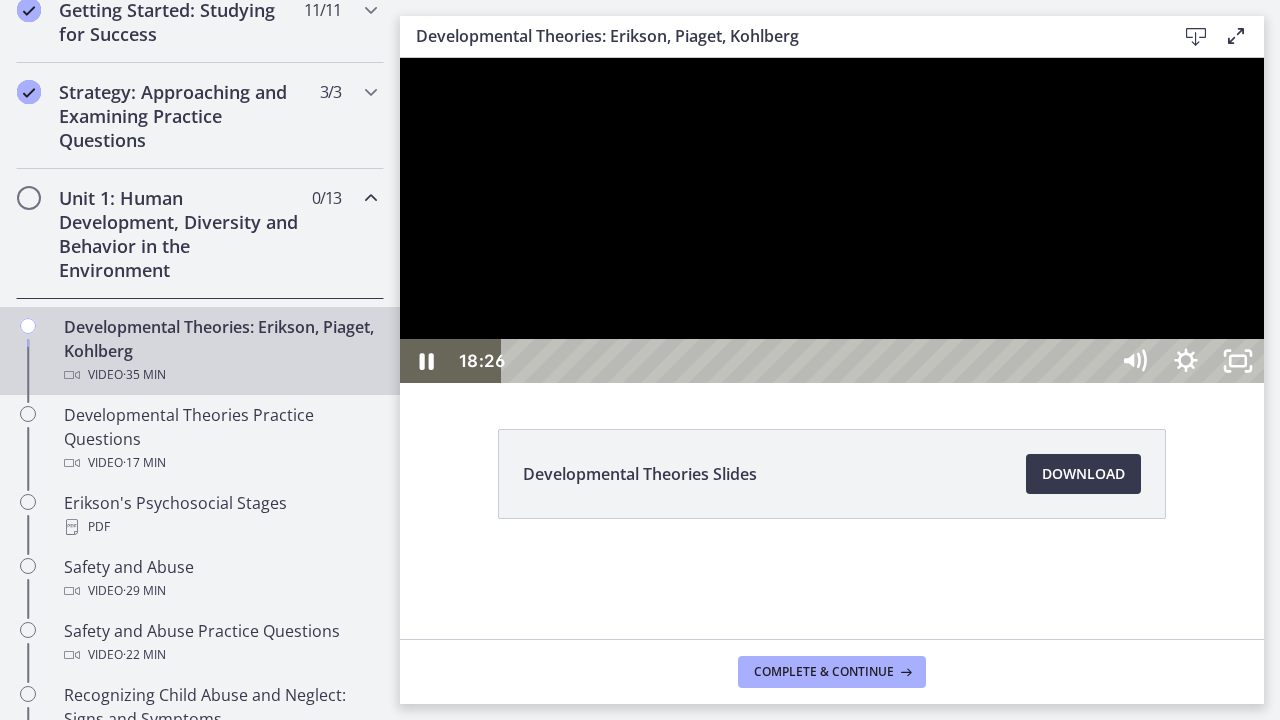 click at bounding box center [832, 220] 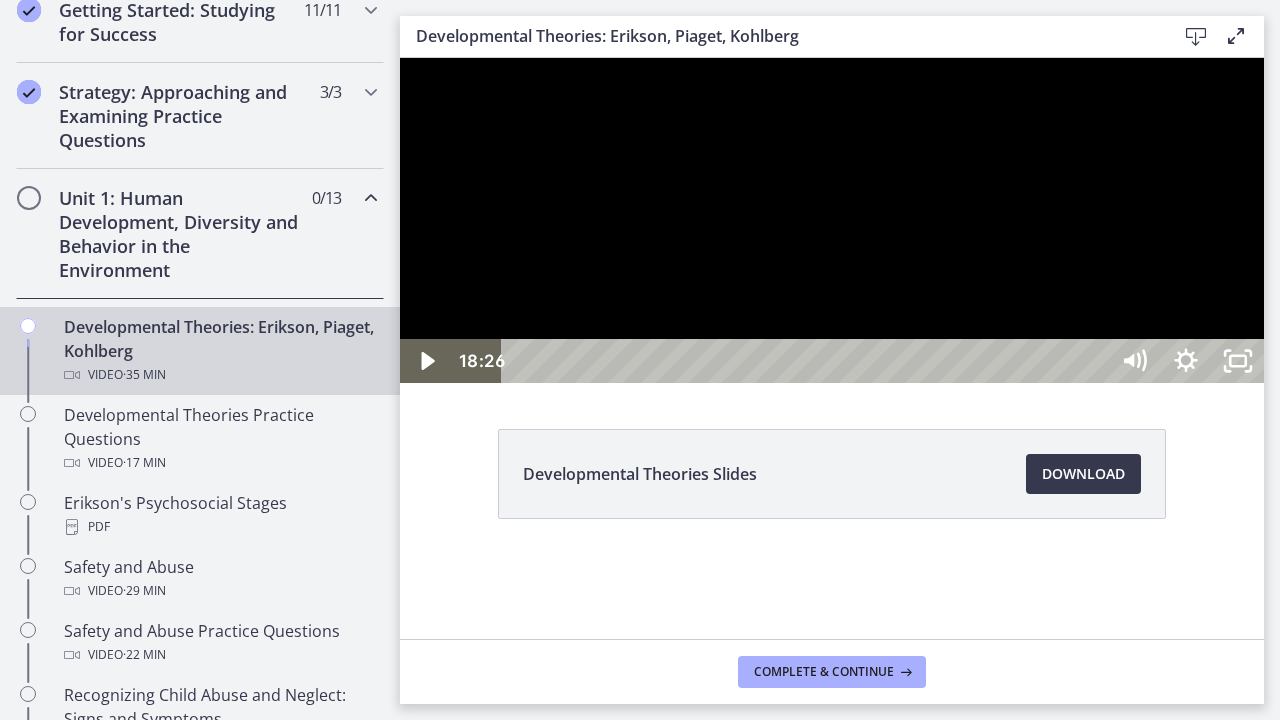 click at bounding box center [832, 220] 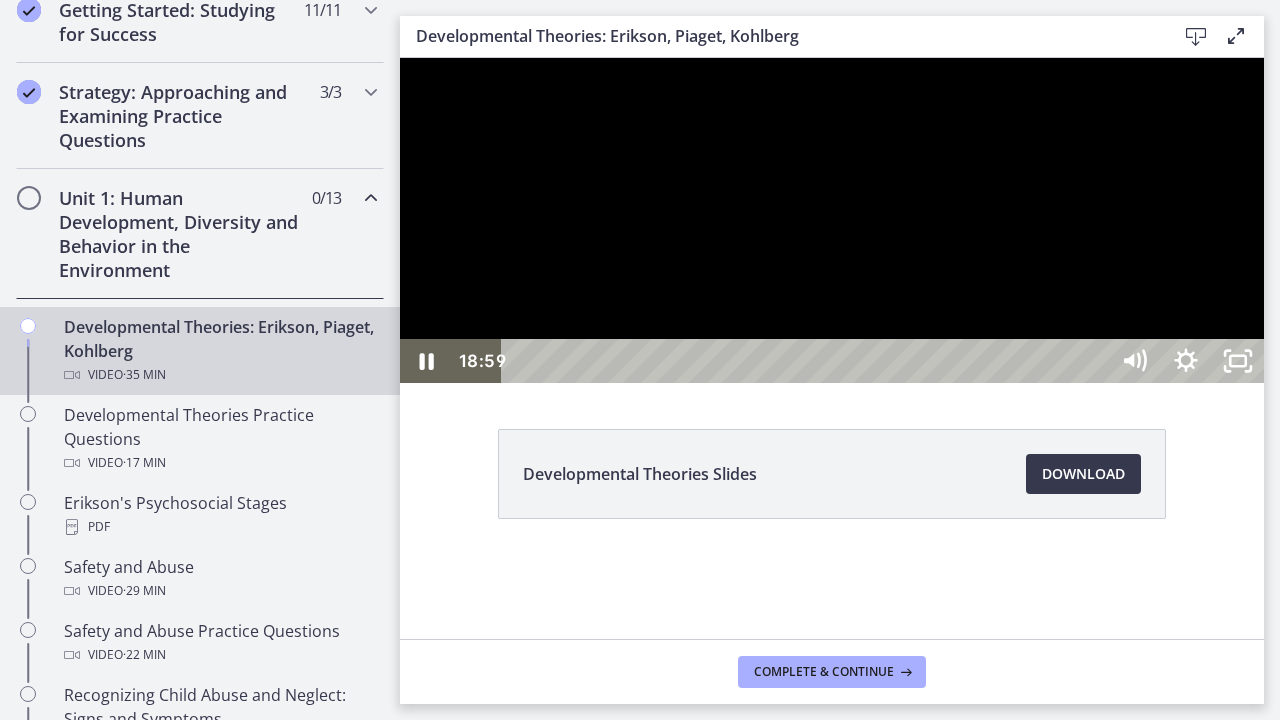 click at bounding box center [832, 220] 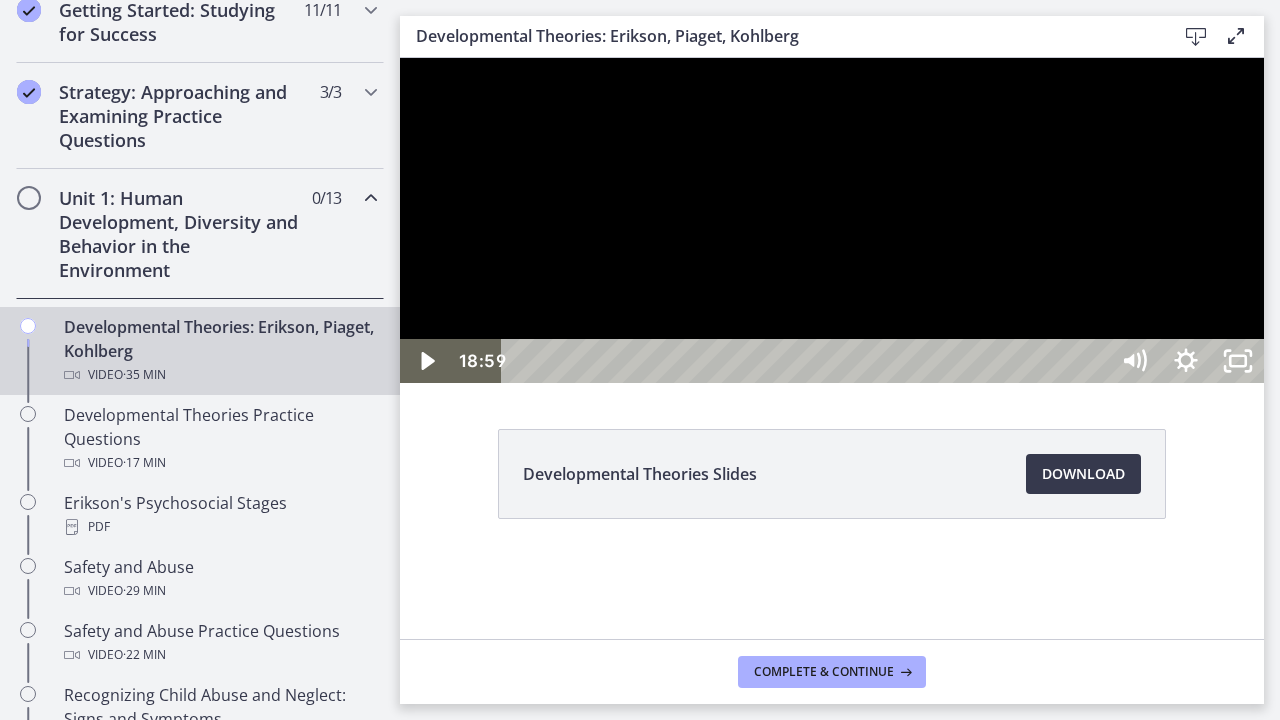 click at bounding box center [832, 220] 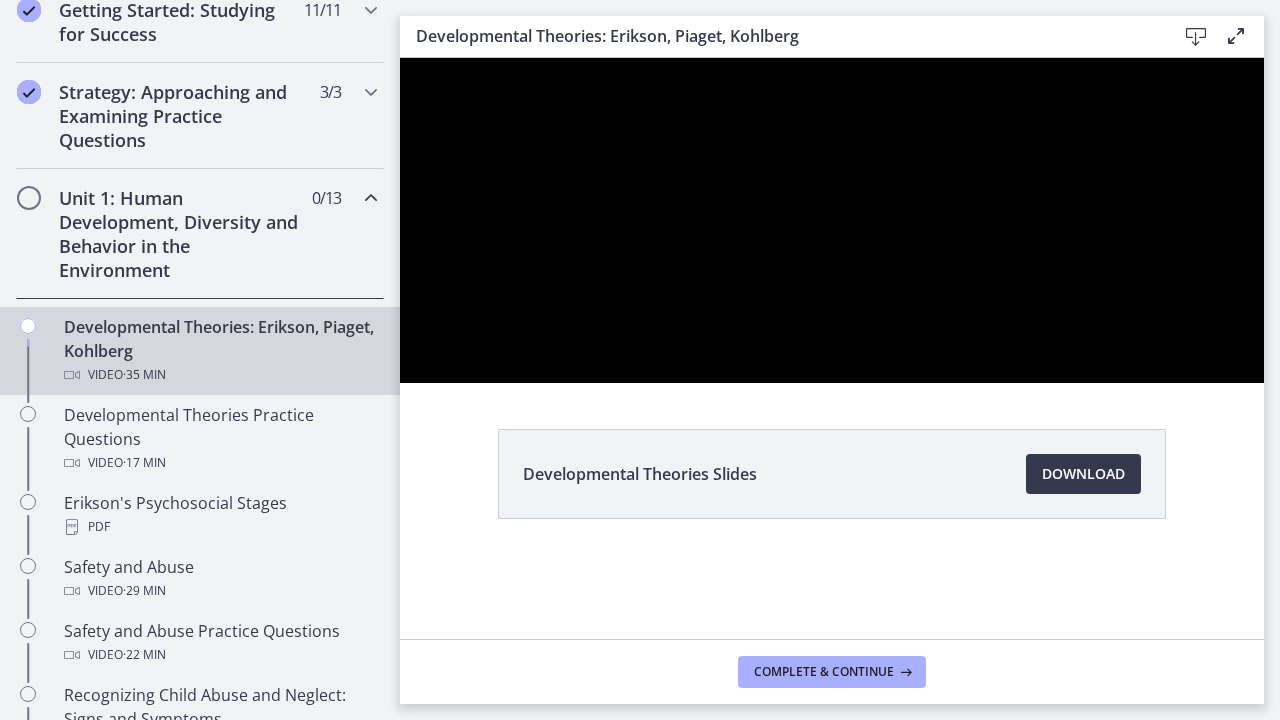 click at bounding box center (832, 220) 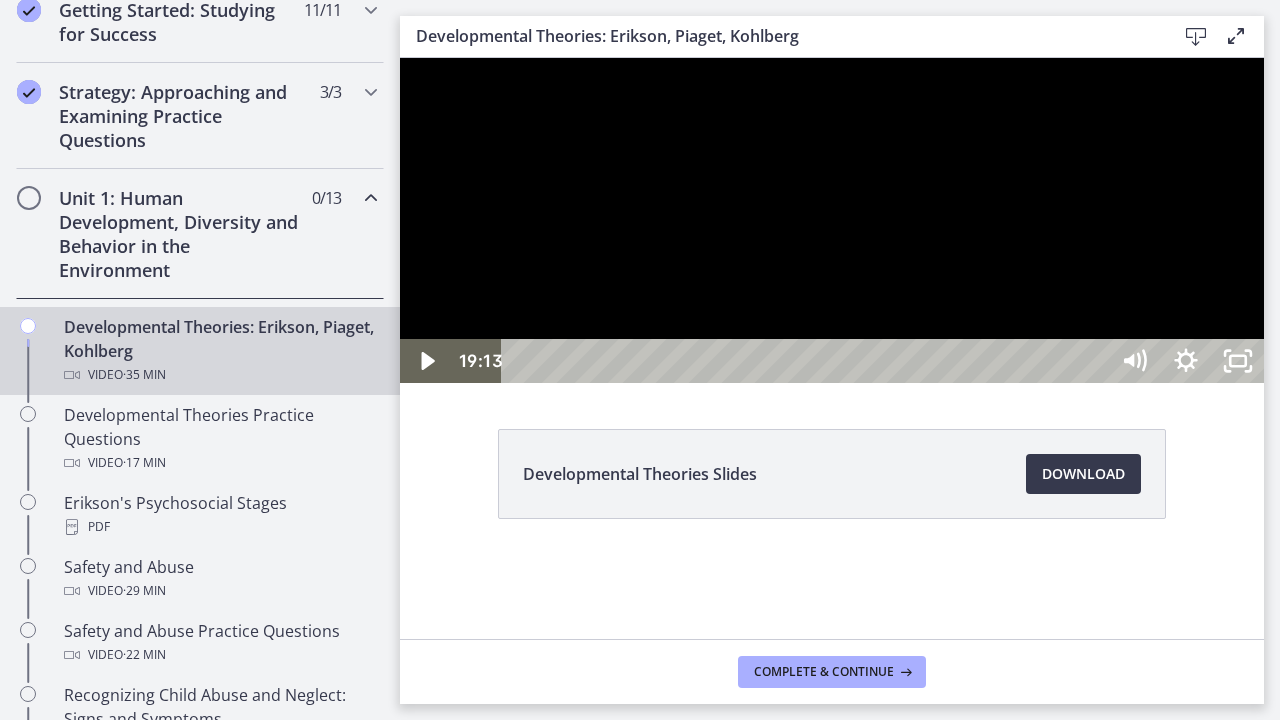 click at bounding box center [832, 220] 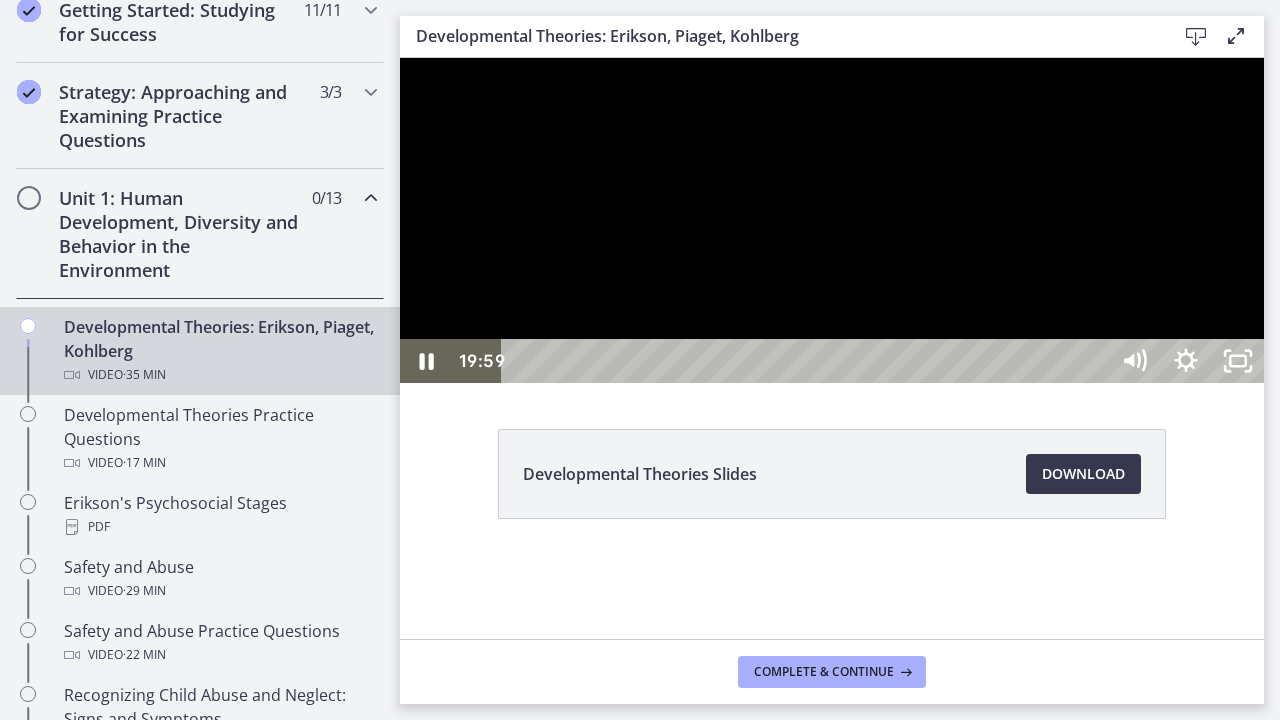click at bounding box center [832, 220] 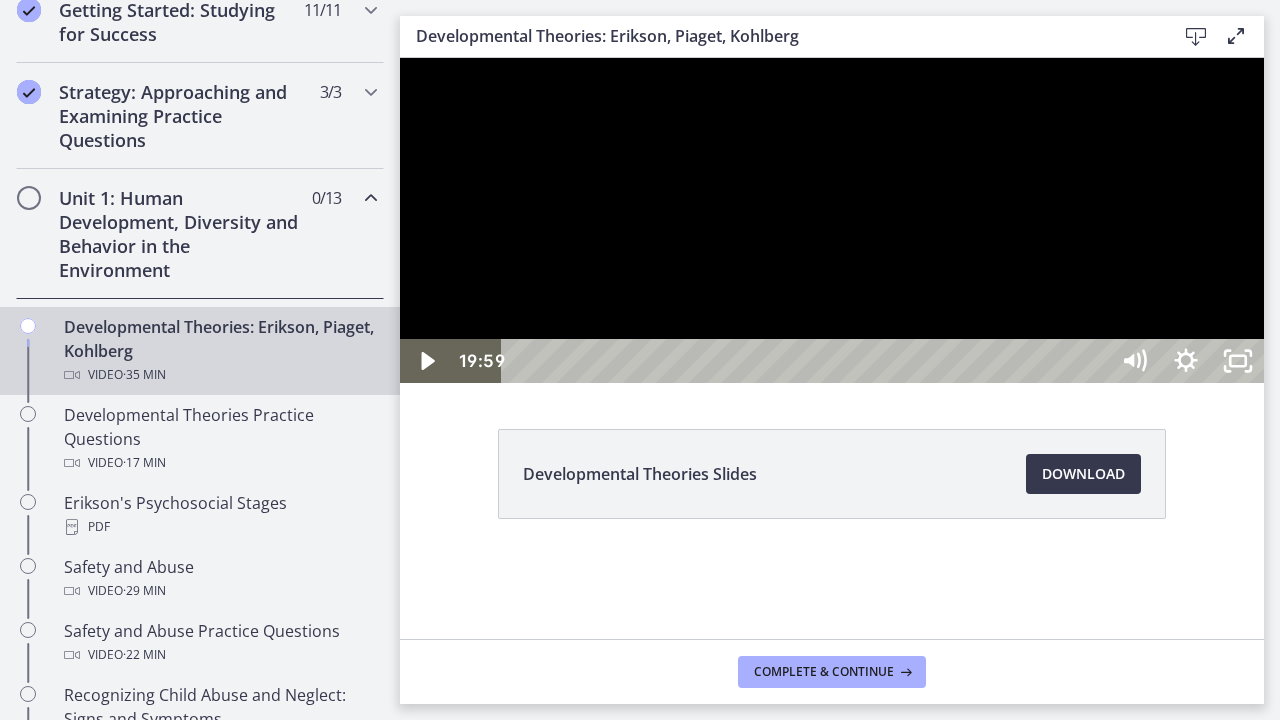 click at bounding box center [832, 220] 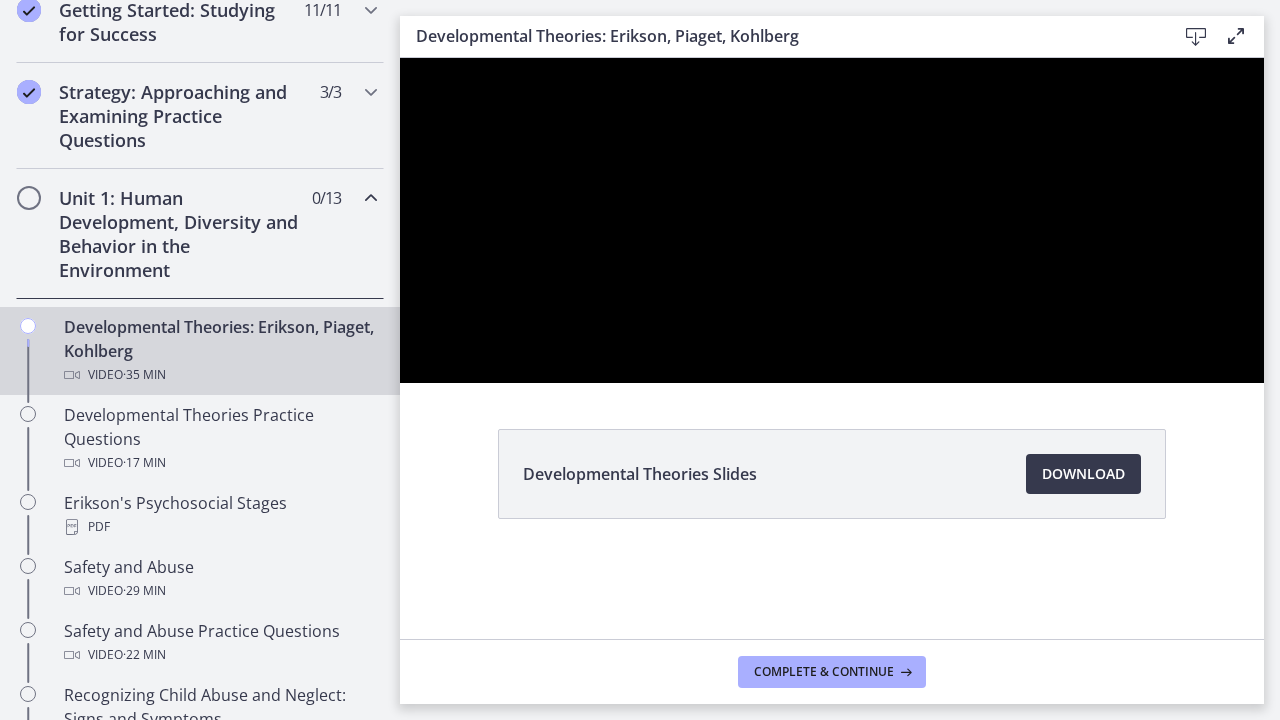 click at bounding box center (832, 220) 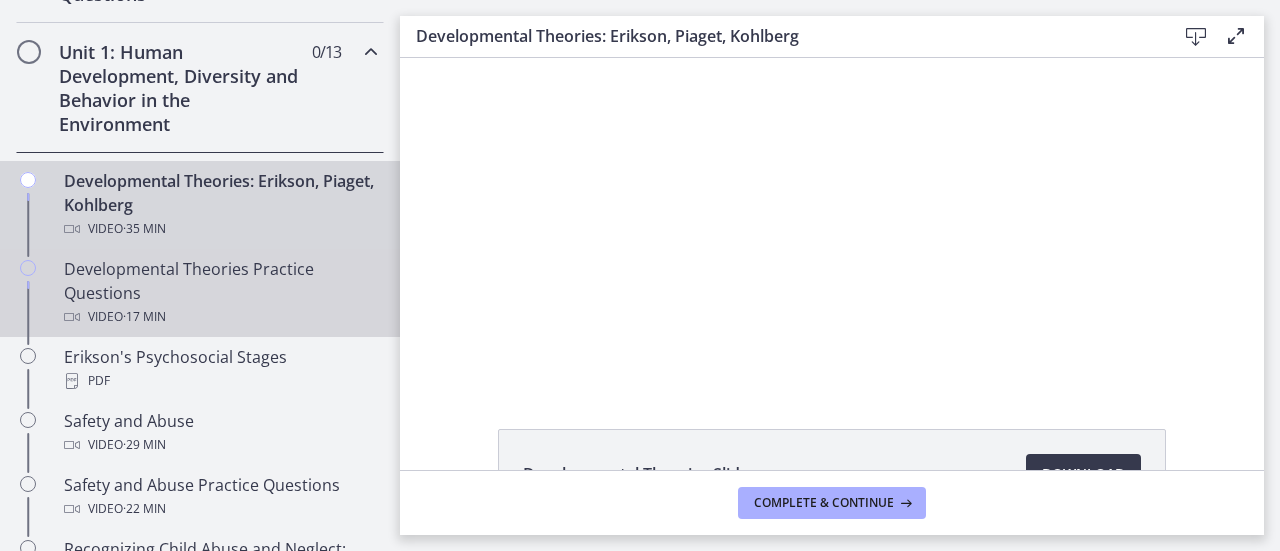 scroll, scrollTop: 489, scrollLeft: 0, axis: vertical 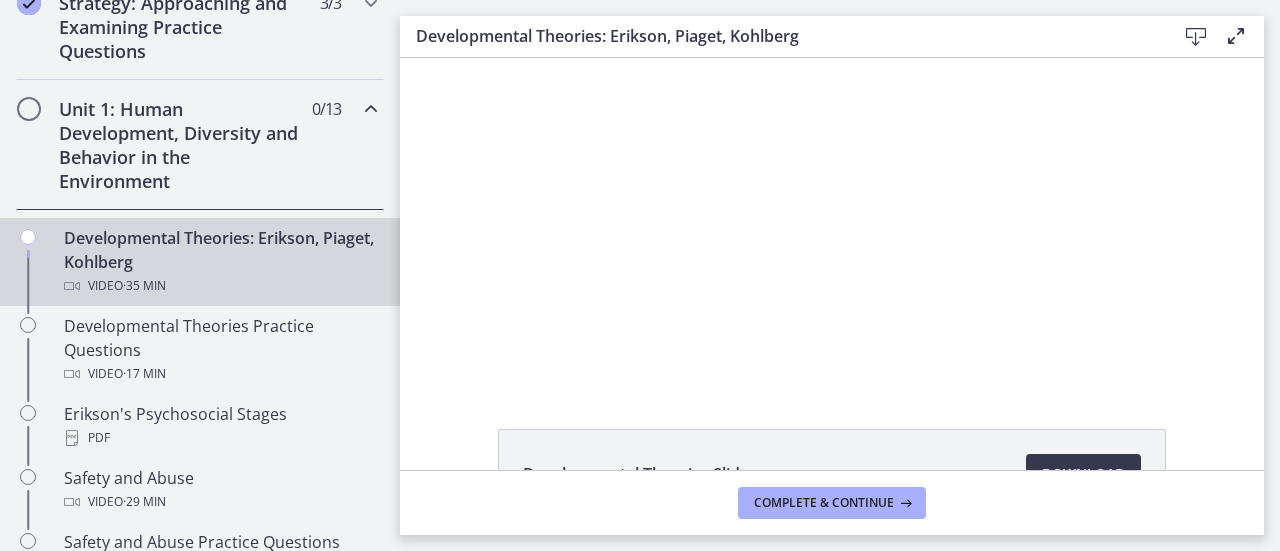 click at bounding box center (1236, 36) 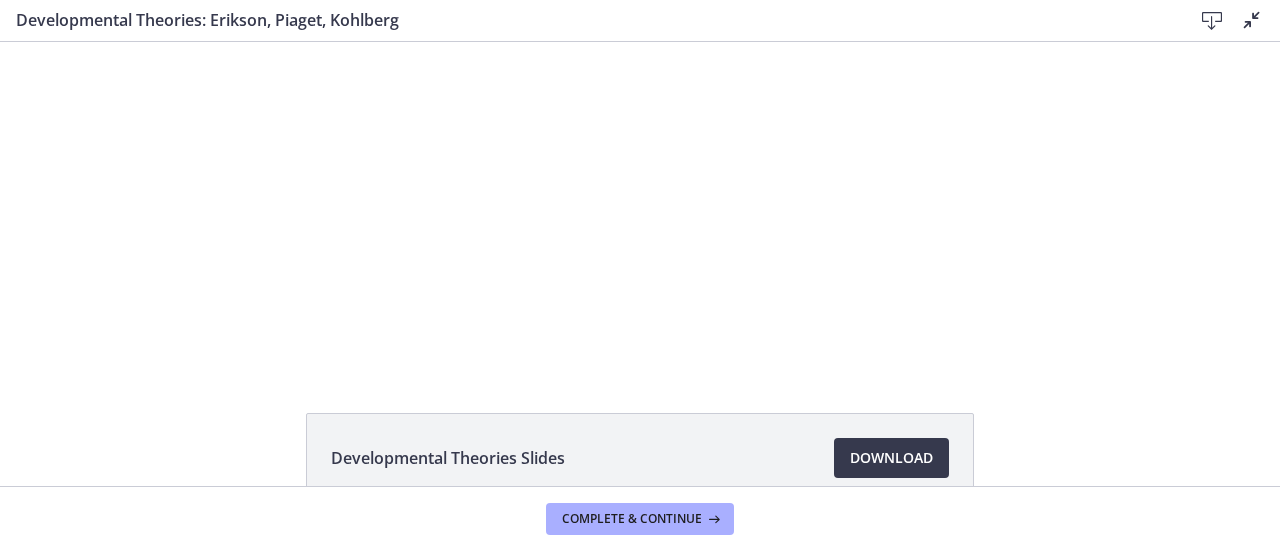 click on "Click for sound
@keyframes VOLUME_SMALL_WAVE_FLASH {
0% { opacity: 0; }
33% { opacity: 1; }
66% { opacity: 1; }
100% { opacity: 0; }
}
@keyframes VOLUME_LARGE_WAVE_FLASH {
0% { opacity: 0; }
33% { opacity: 1; }
66% { opacity: 1; }
100% { opacity: 0; }
}
.volume__small-wave {
animation: VOLUME_SMALL_WAVE_FLASH 2s infinite;
opacity: 0;
}
.volume__large-wave {
animation: VOLUME_LARGE_WAVE_FLASH 2s infinite .3s;
opacity: 0;
}
[TIME] [TIME]" at bounding box center (640, 204) 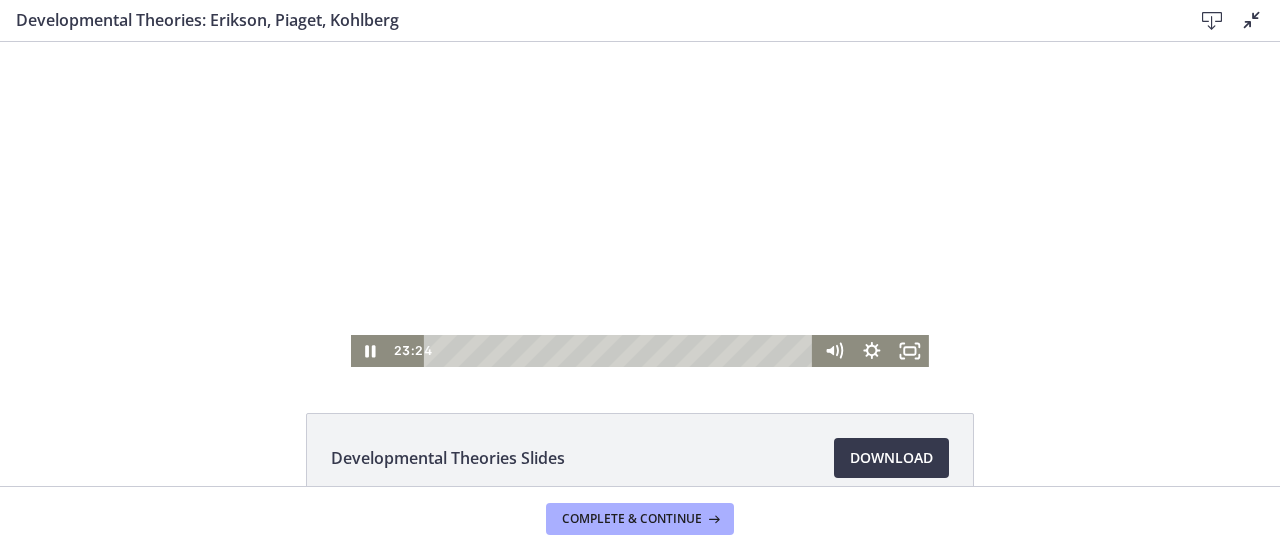 click at bounding box center [640, 204] 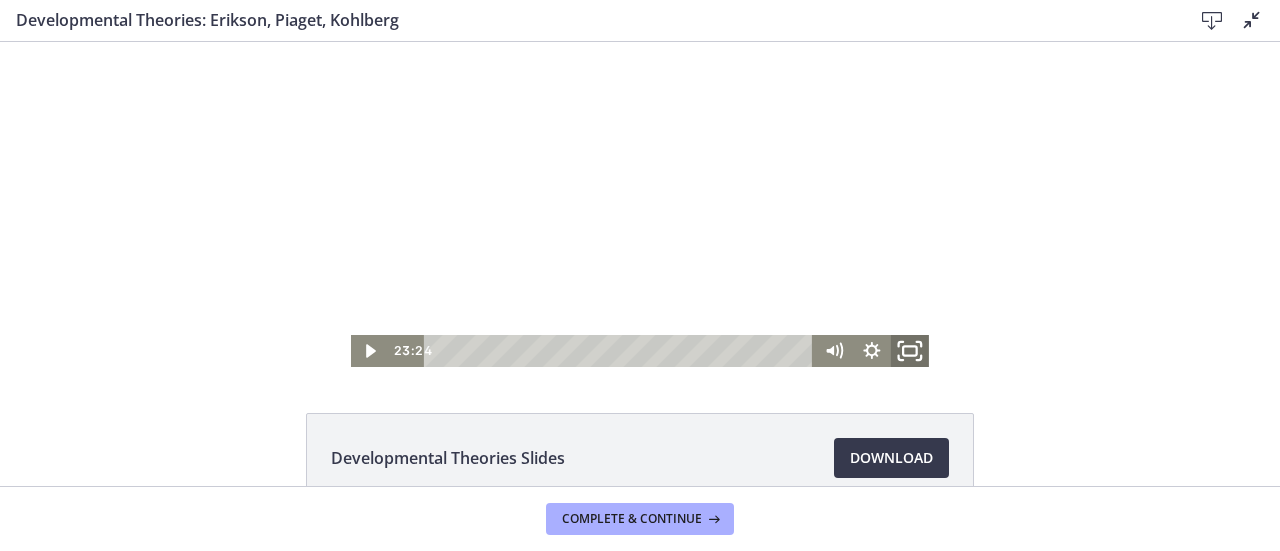 click 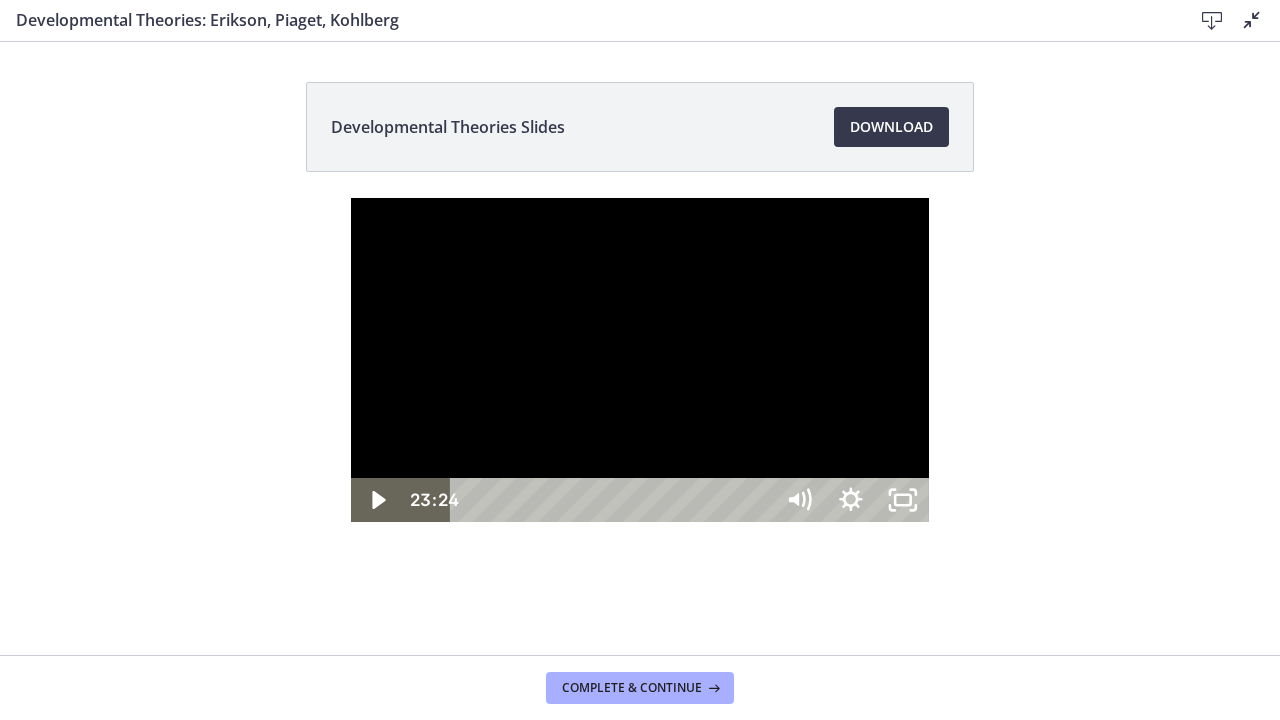 click at bounding box center (640, 360) 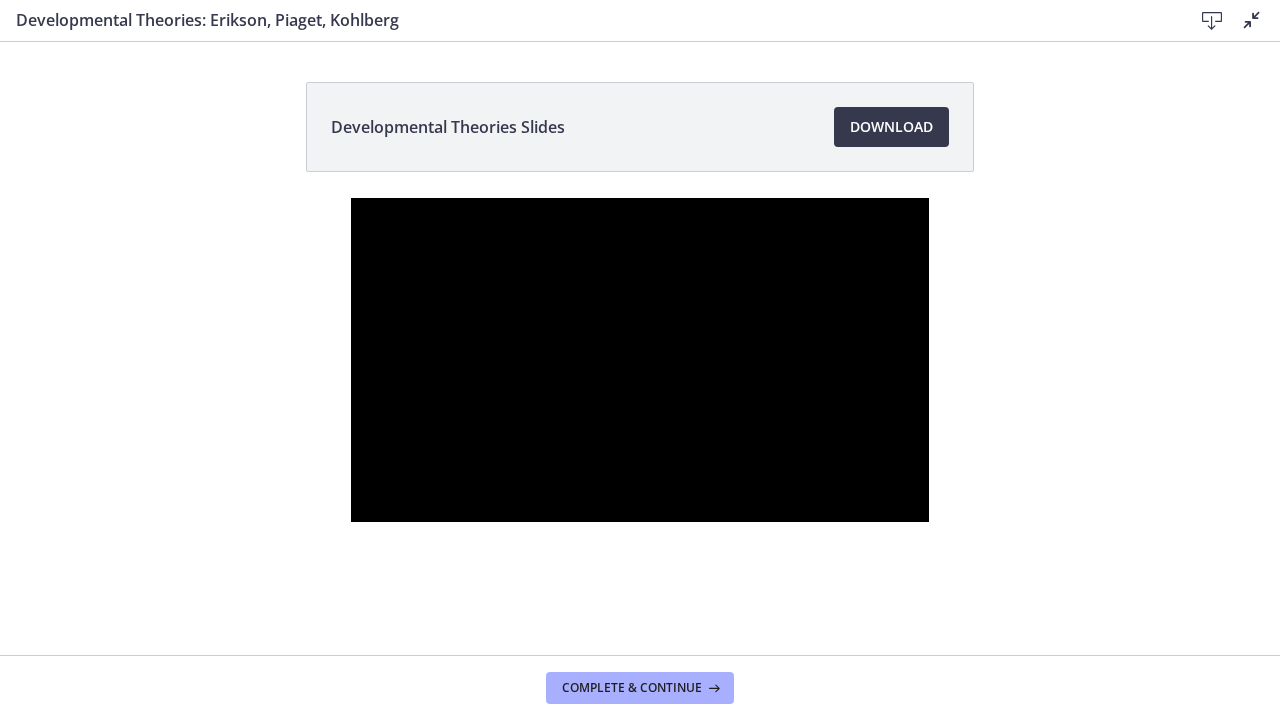 click at bounding box center (640, 360) 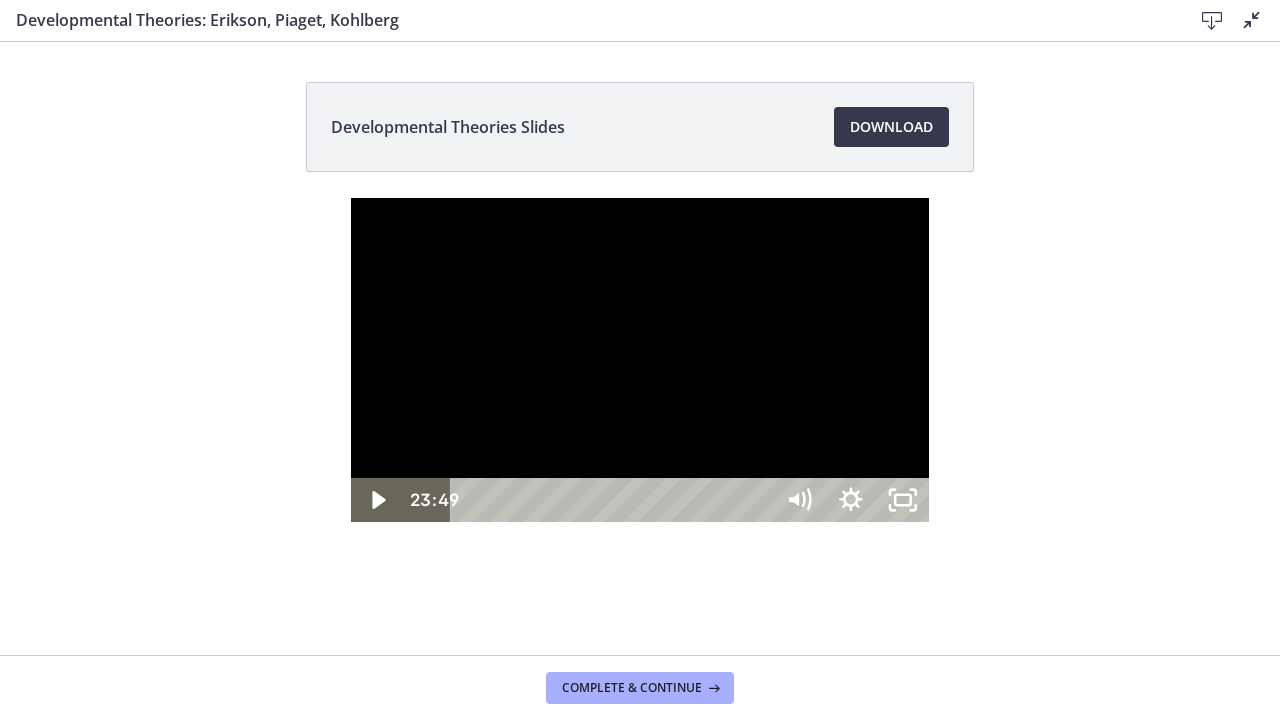click at bounding box center (640, 360) 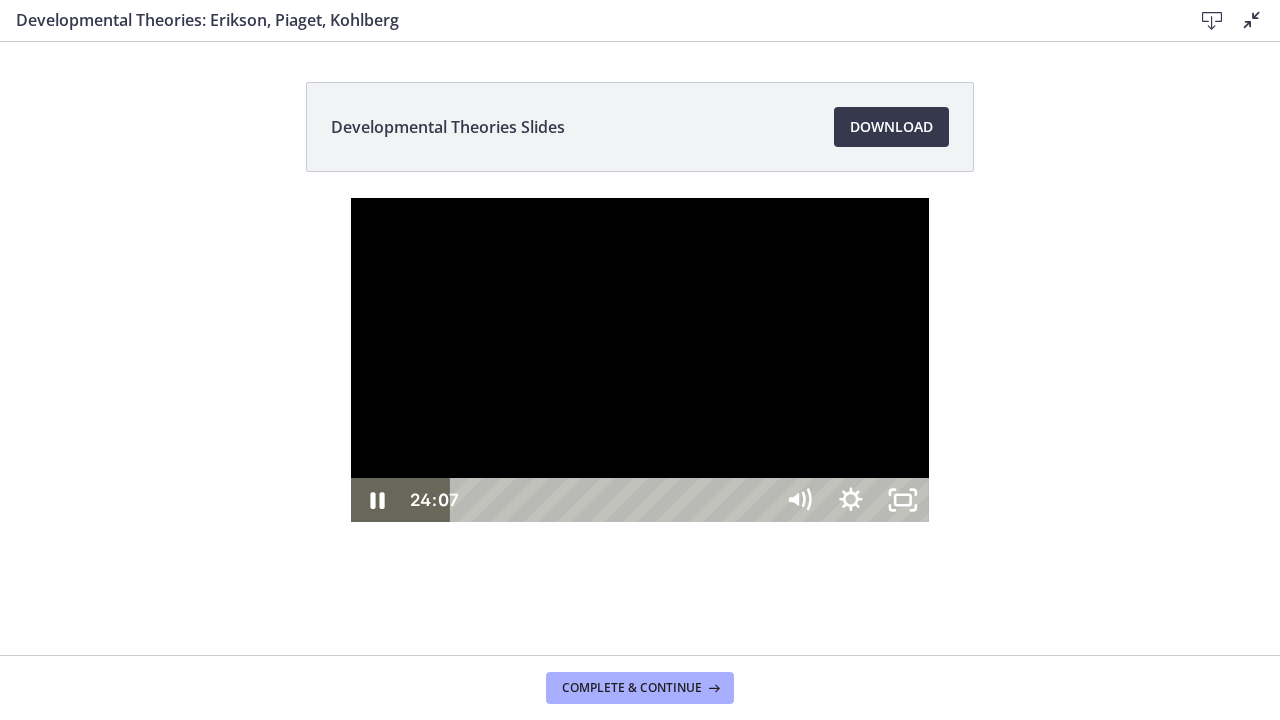 click at bounding box center [640, 360] 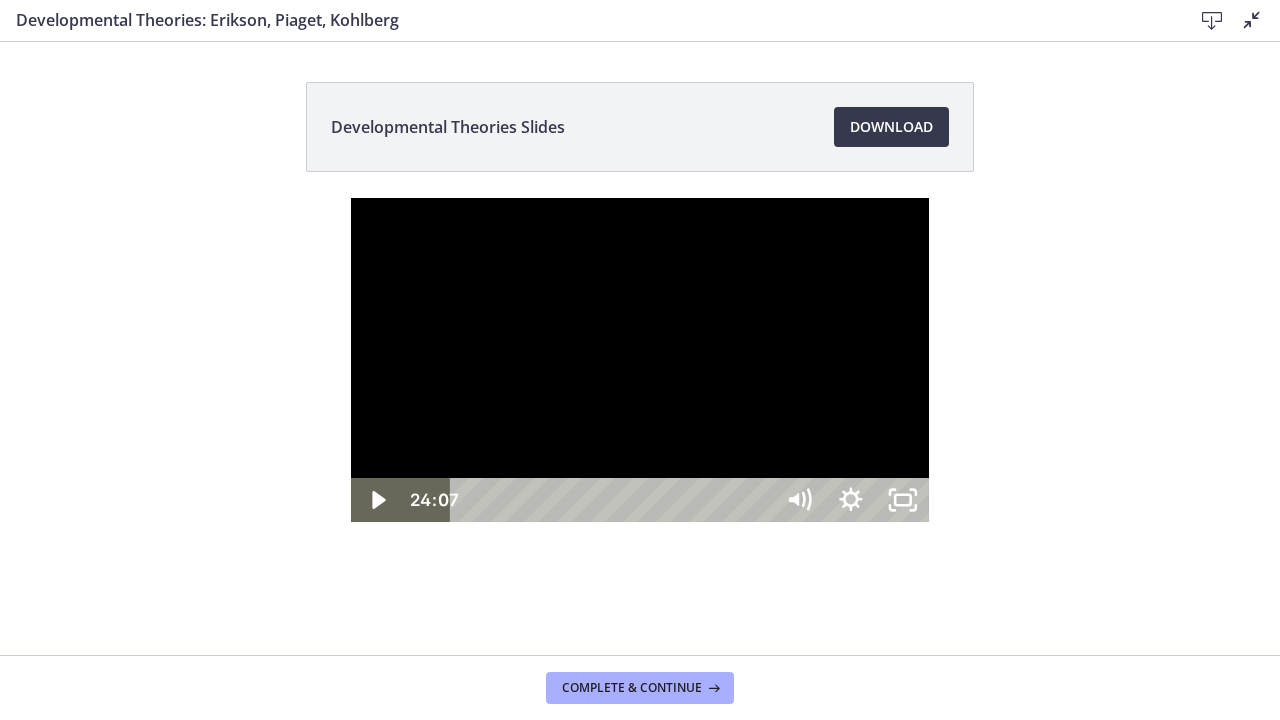 click at bounding box center [640, 360] 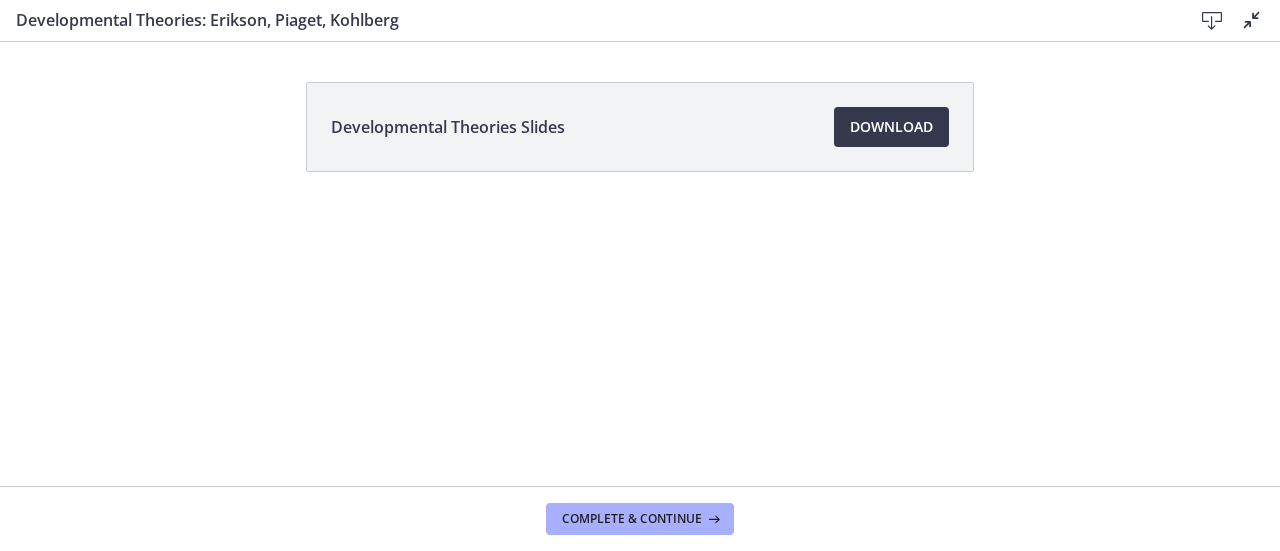 type 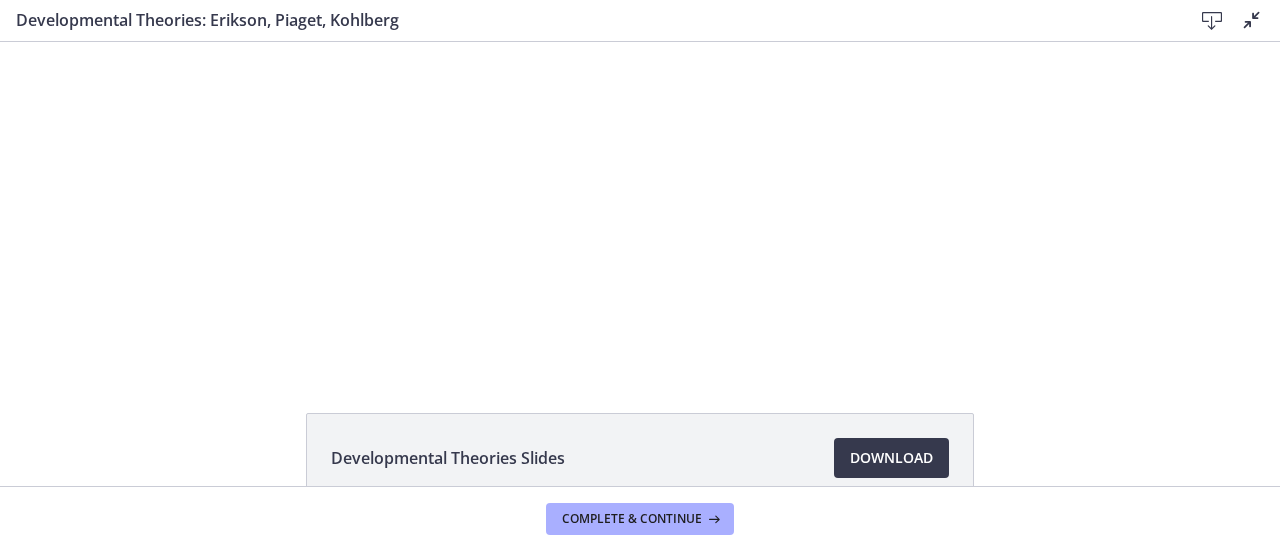 click at bounding box center (1252, 20) 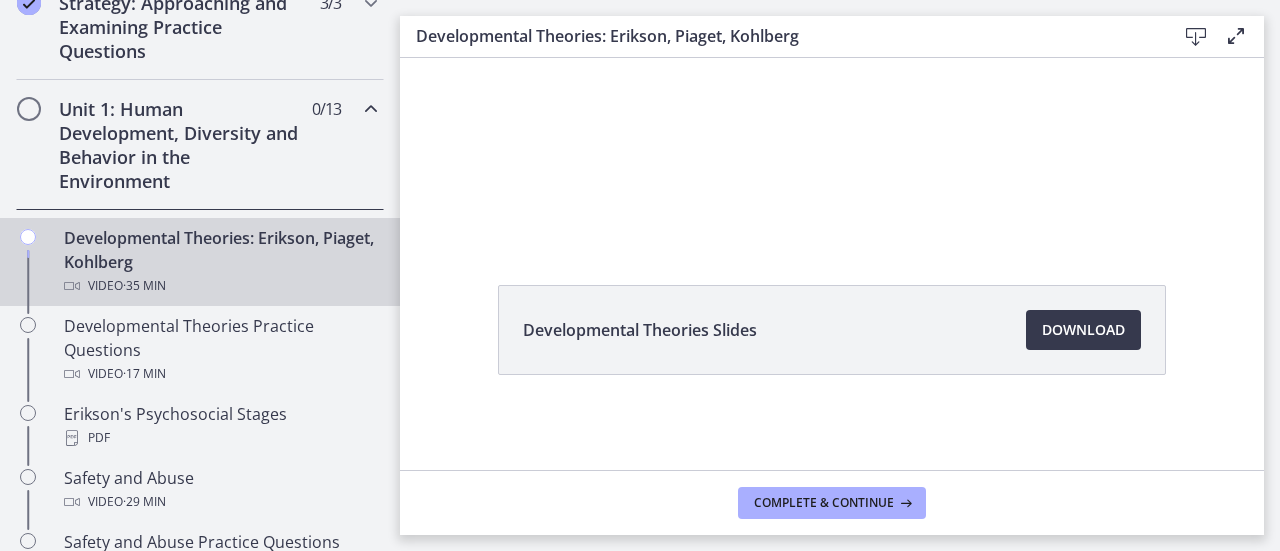 scroll, scrollTop: 0, scrollLeft: 0, axis: both 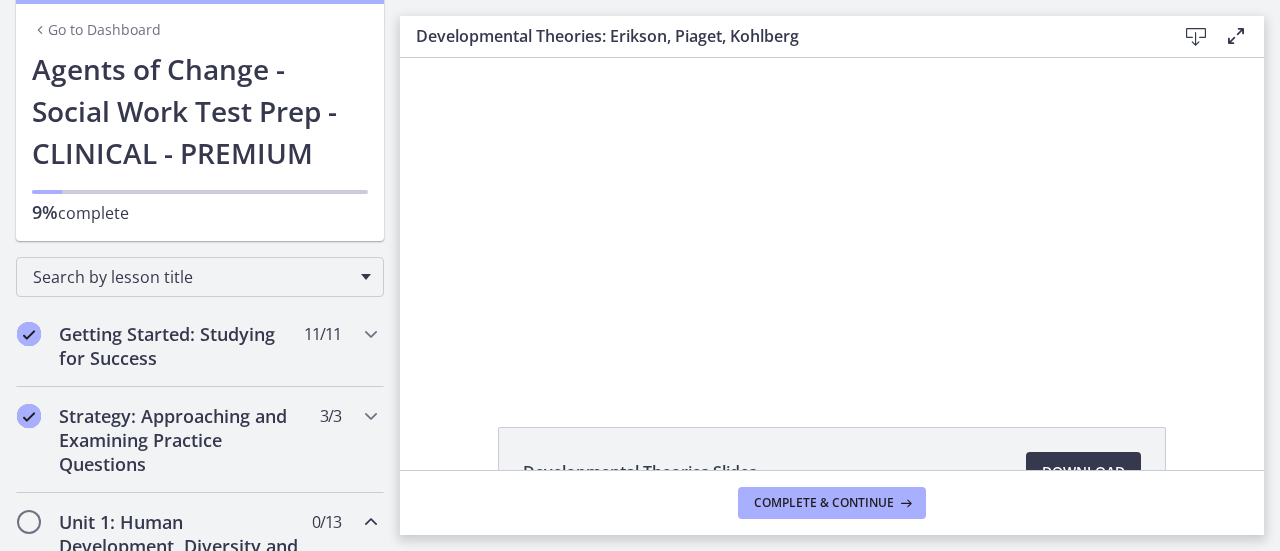 click on "Click for sound
@keyframes VOLUME_SMALL_WAVE_FLASH {
0% { opacity: 0; }
33% { opacity: 1; }
66% { opacity: 1; }
100% { opacity: 0; }
}
@keyframes VOLUME_LARGE_WAVE_FLASH {
0% { opacity: 0; }
33% { opacity: 1; }
66% { opacity: 1; }
100% { opacity: 0; }
}
.volume__small-wave {
animation: VOLUME_SMALL_WAVE_FLASH 2s infinite;
opacity: 0;
}
.volume__large-wave {
animation: VOLUME_LARGE_WAVE_FLASH 2s infinite .3s;
opacity: 0;
}
[TIME] [TIME]" at bounding box center (832, 218) 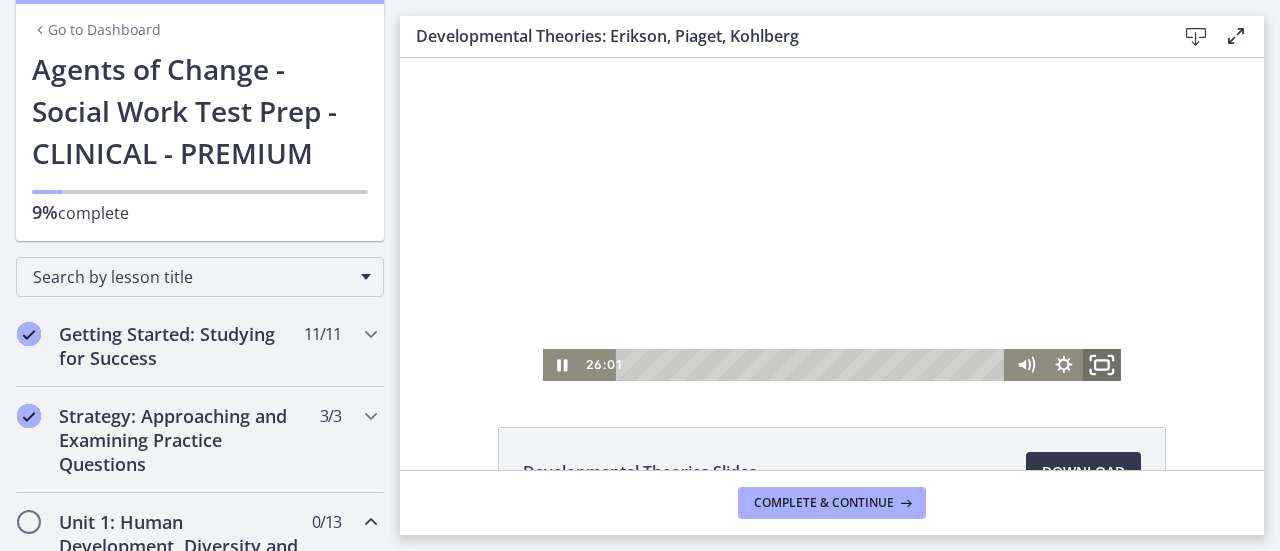 click 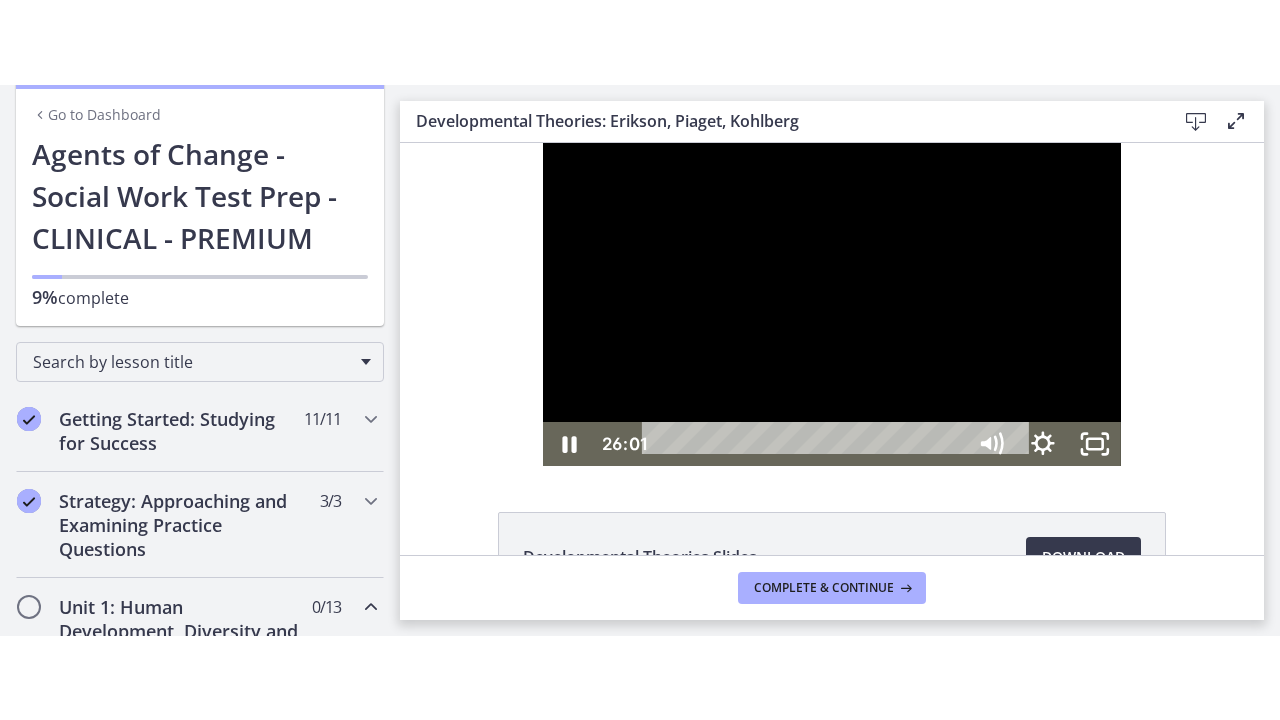 scroll, scrollTop: 0, scrollLeft: 0, axis: both 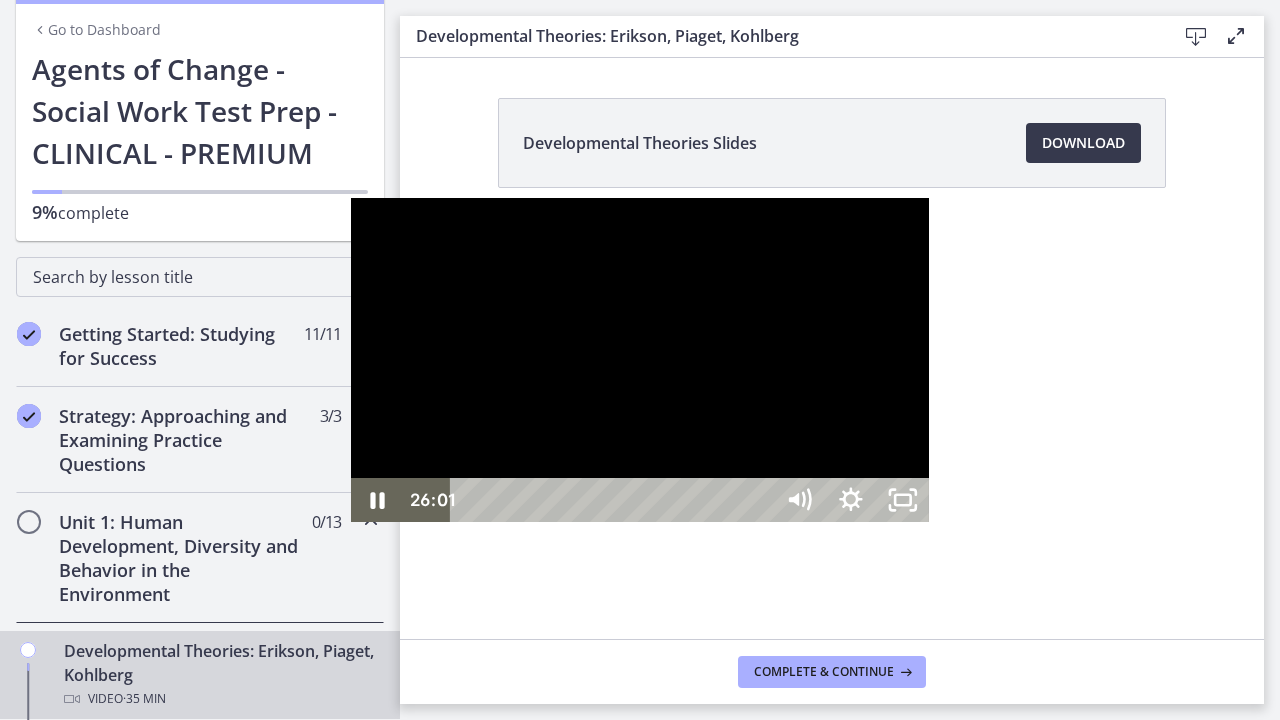 click at bounding box center (640, 360) 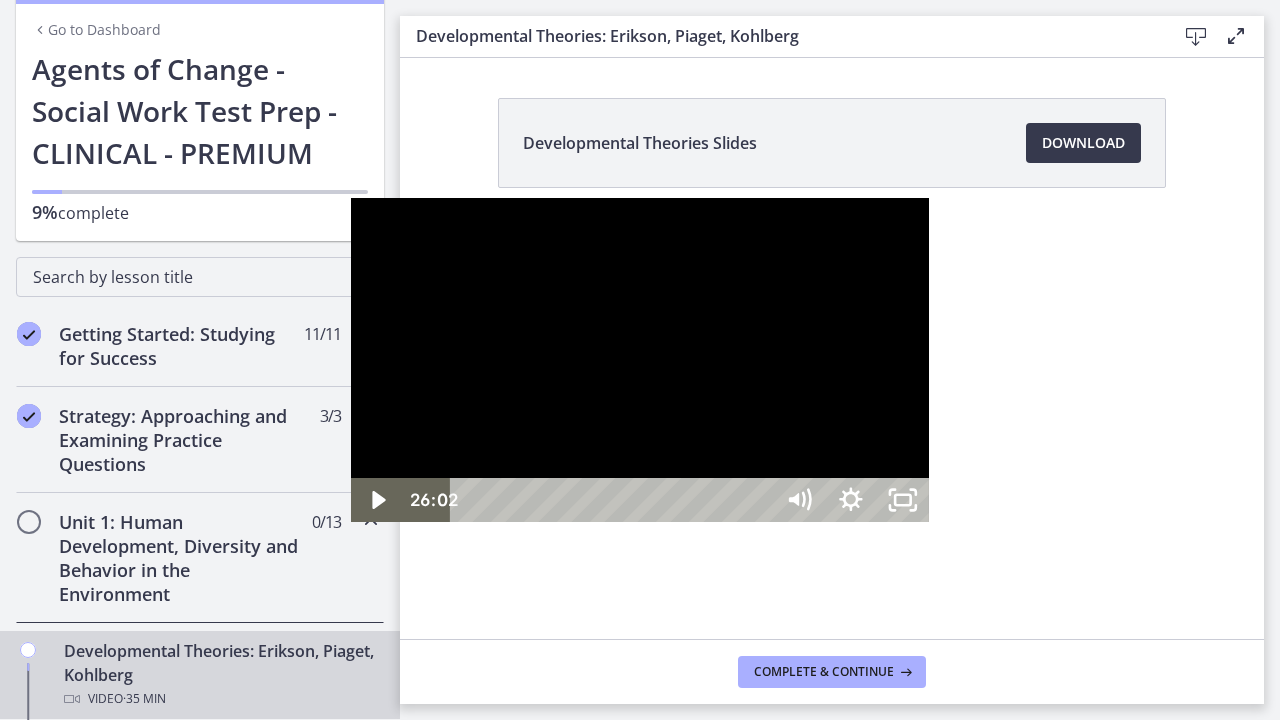 click at bounding box center [640, 360] 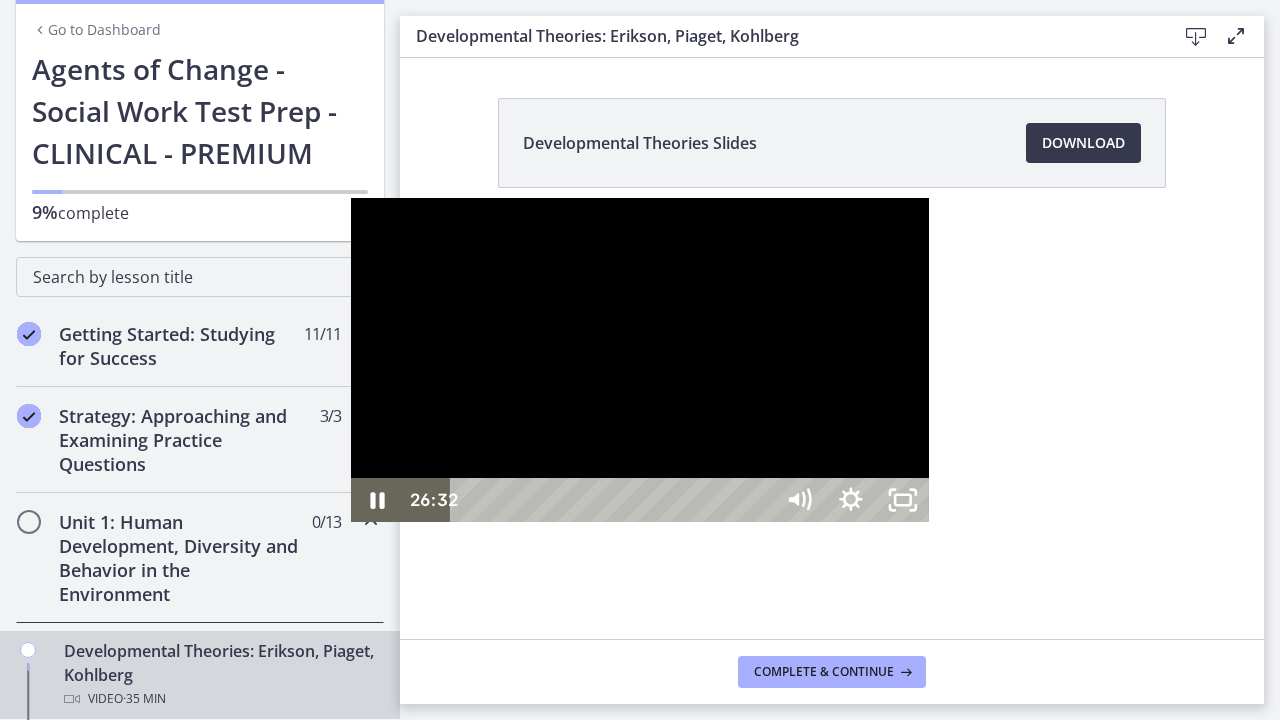 click at bounding box center (640, 360) 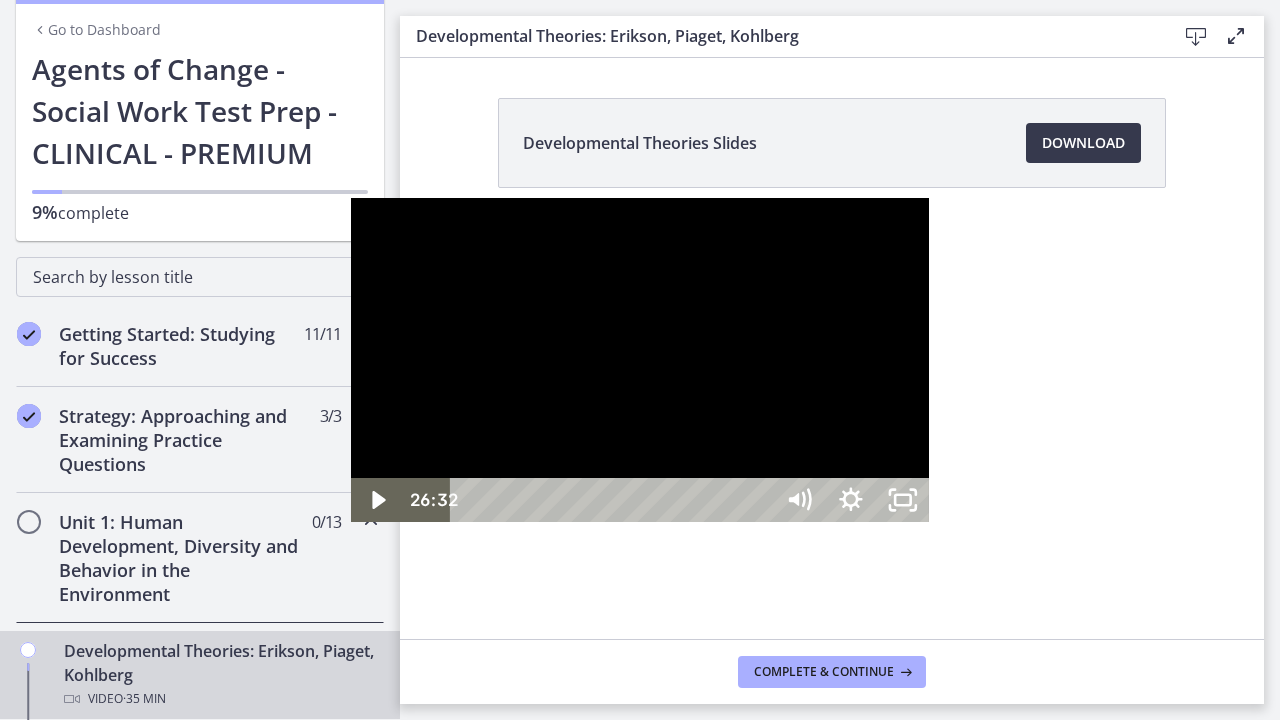 click at bounding box center [640, 360] 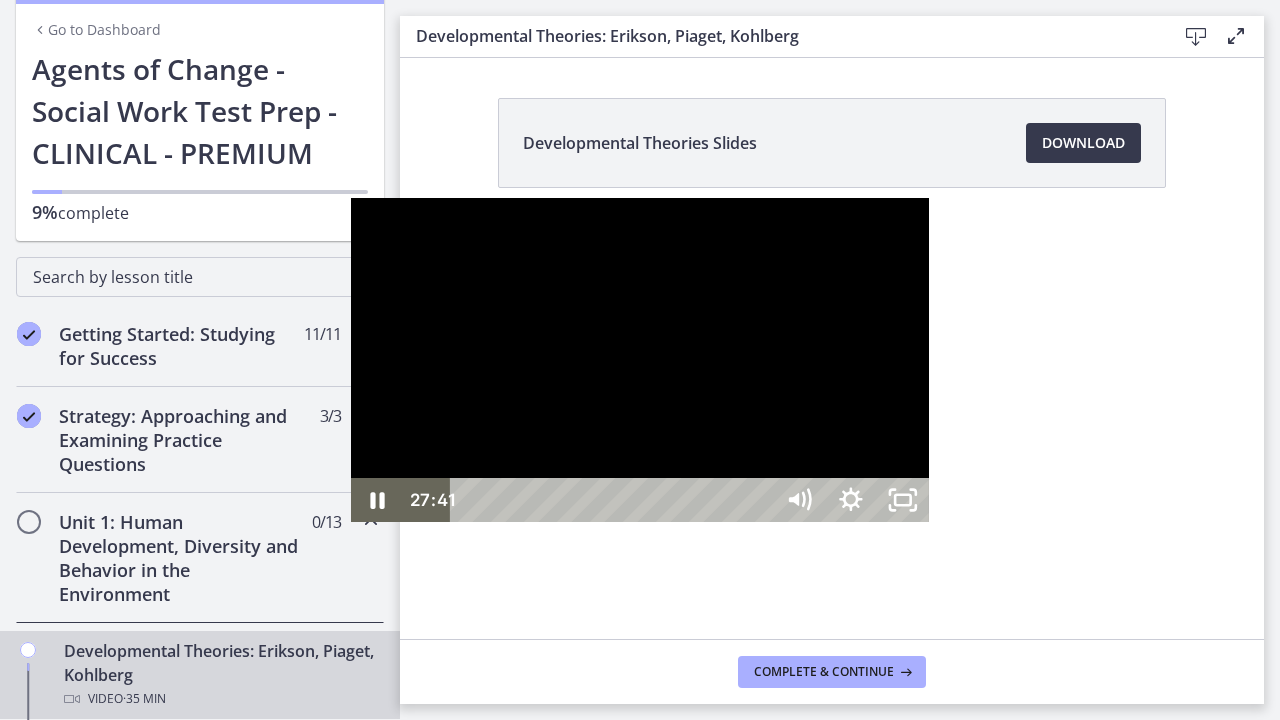 click at bounding box center (640, 360) 